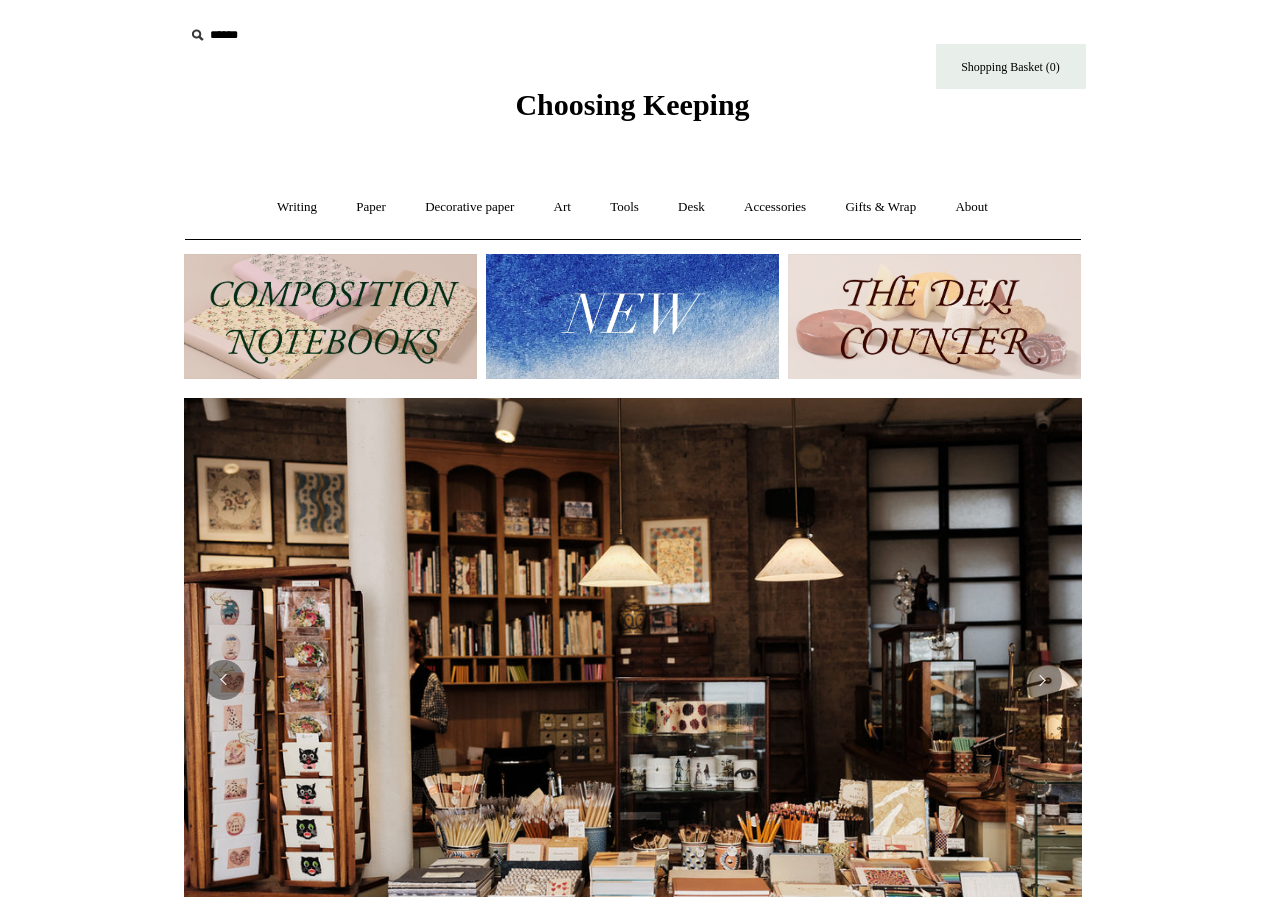 scroll, scrollTop: 0, scrollLeft: 0, axis: both 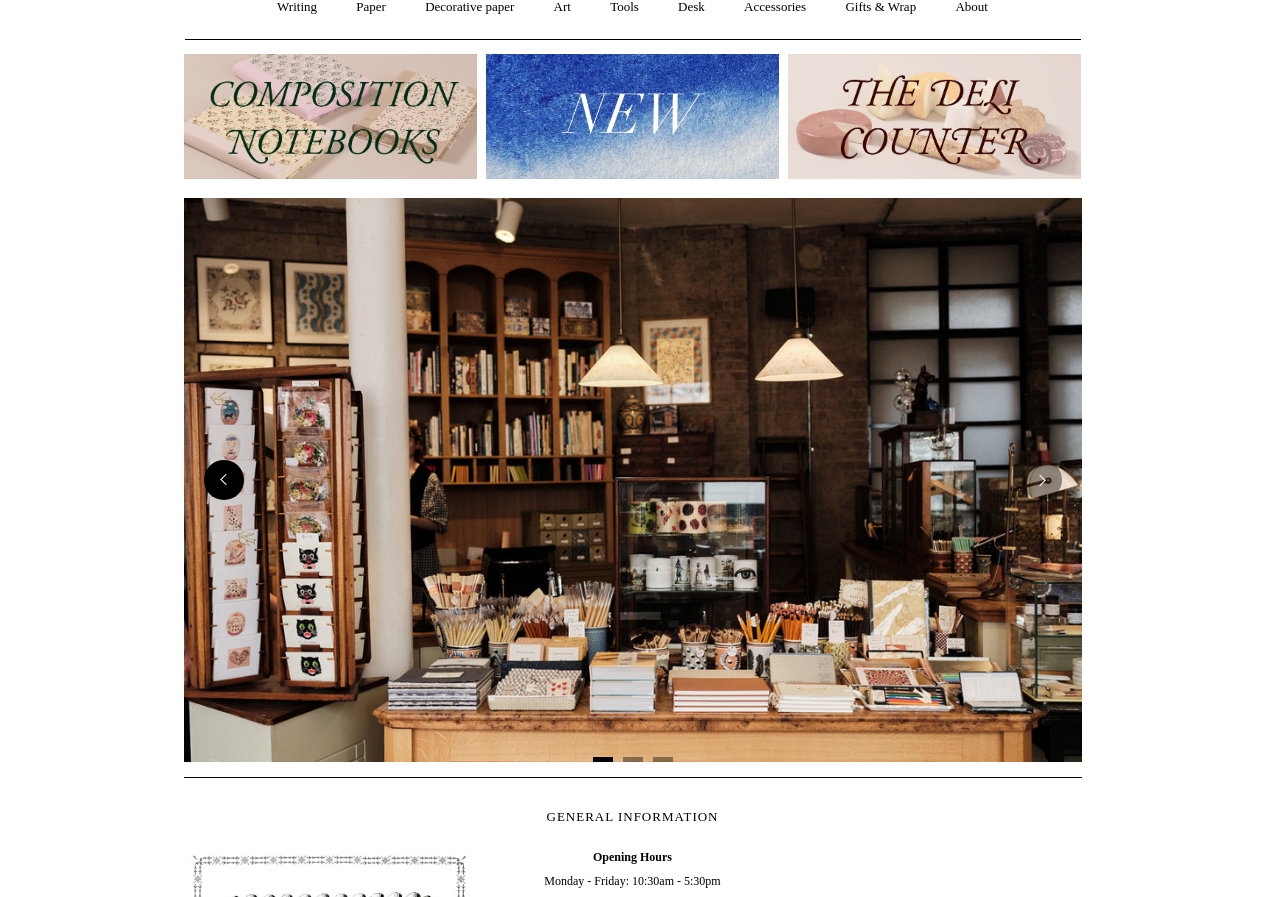 click at bounding box center [224, 480] 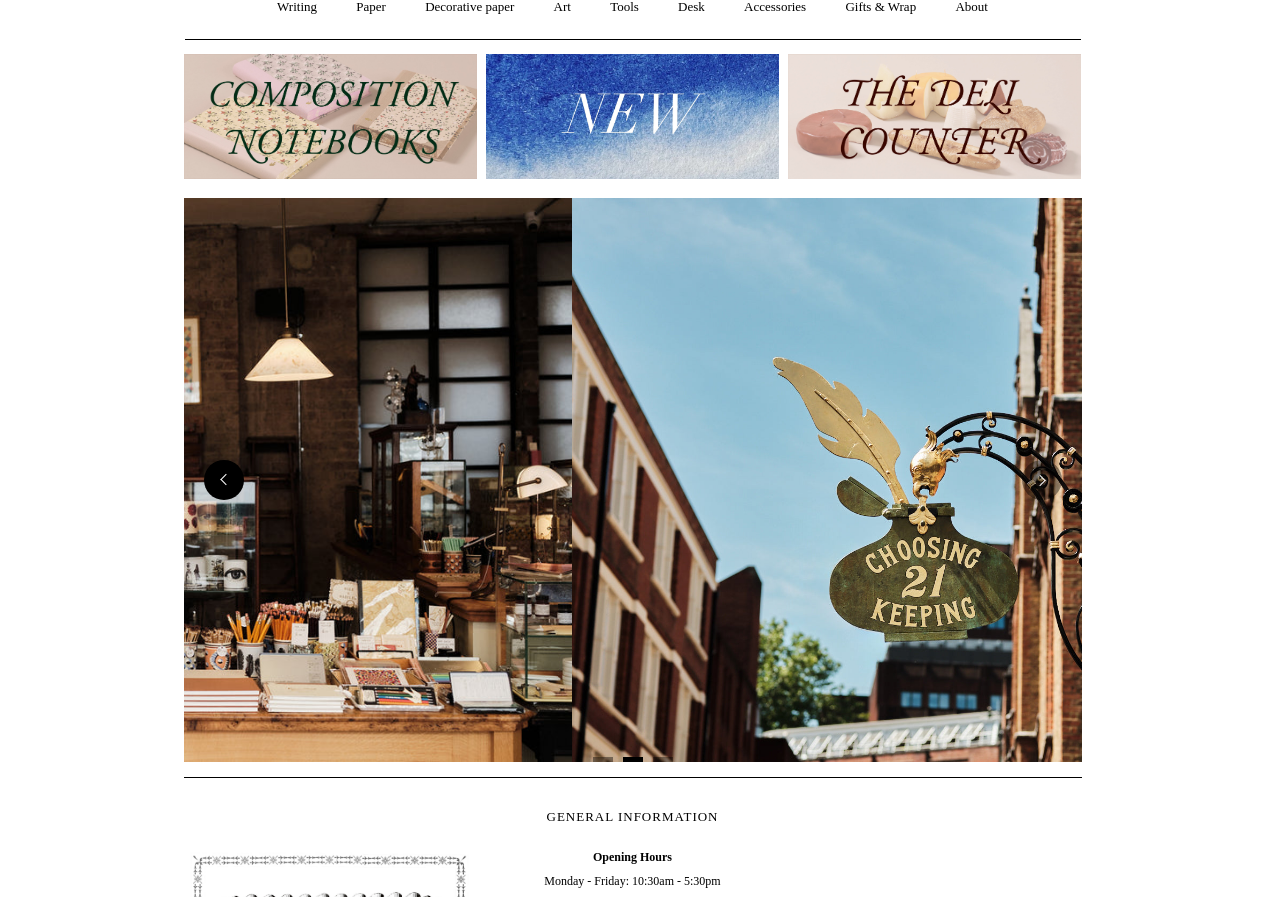 scroll, scrollTop: 0, scrollLeft: 1811, axis: horizontal 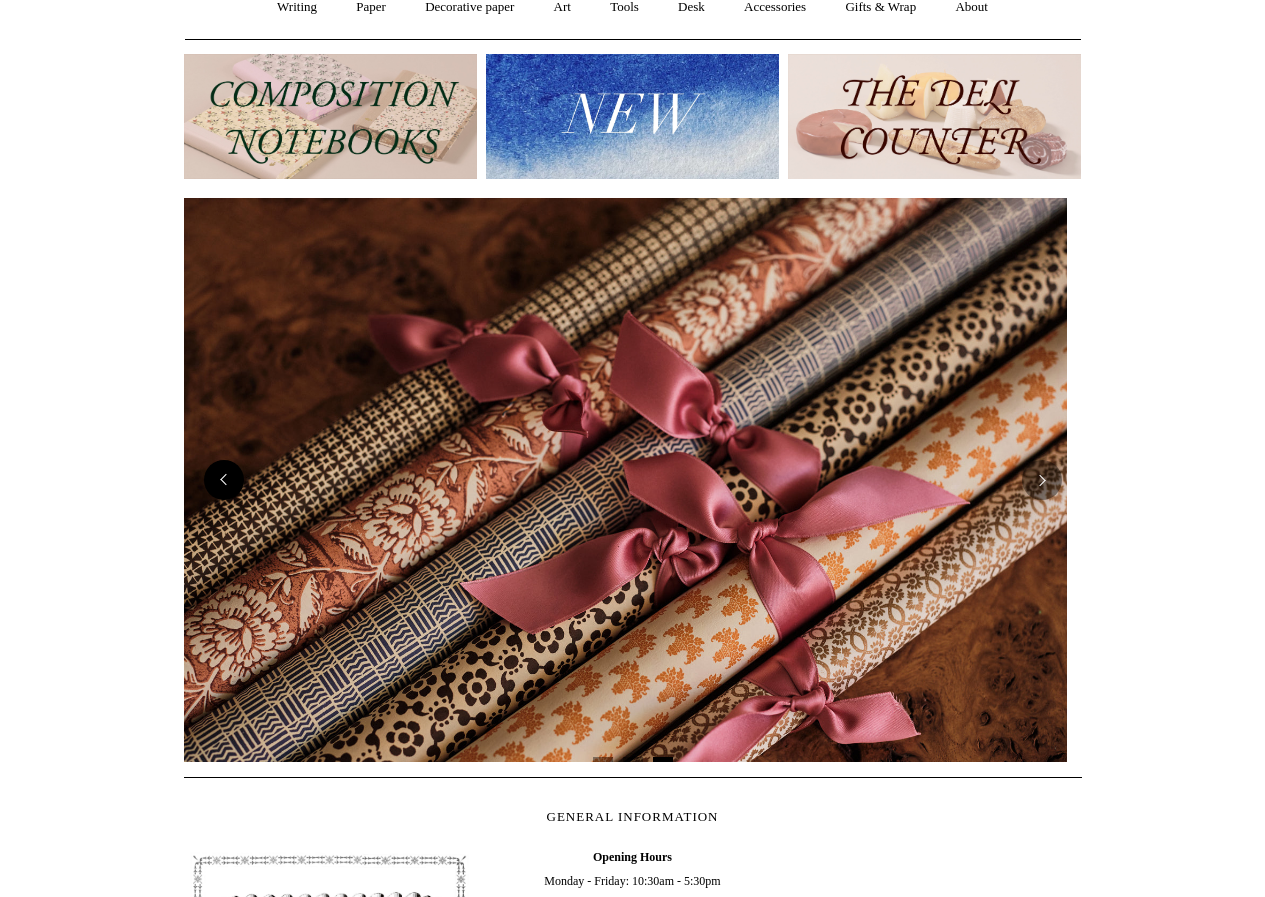 click at bounding box center [224, 480] 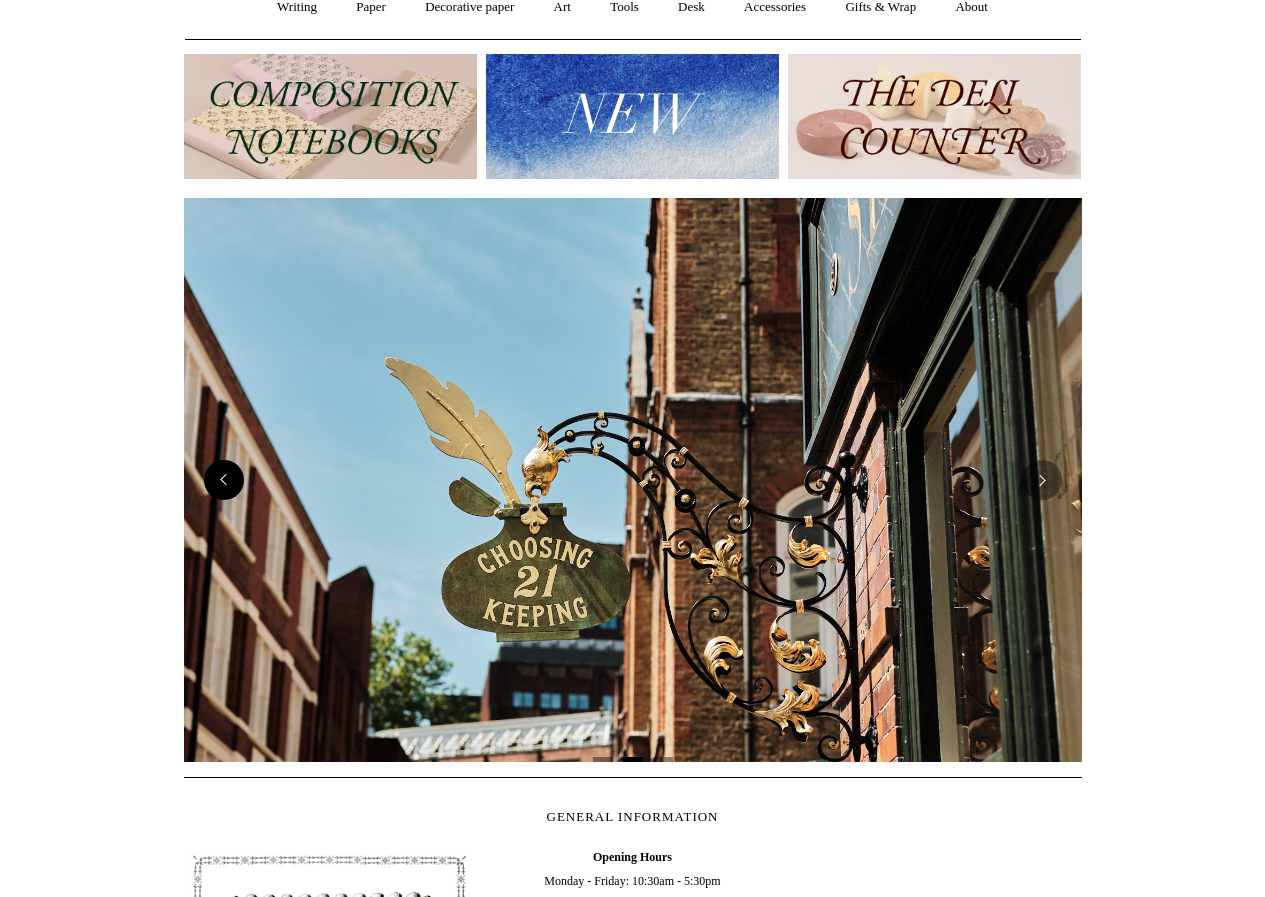 click at bounding box center [224, 480] 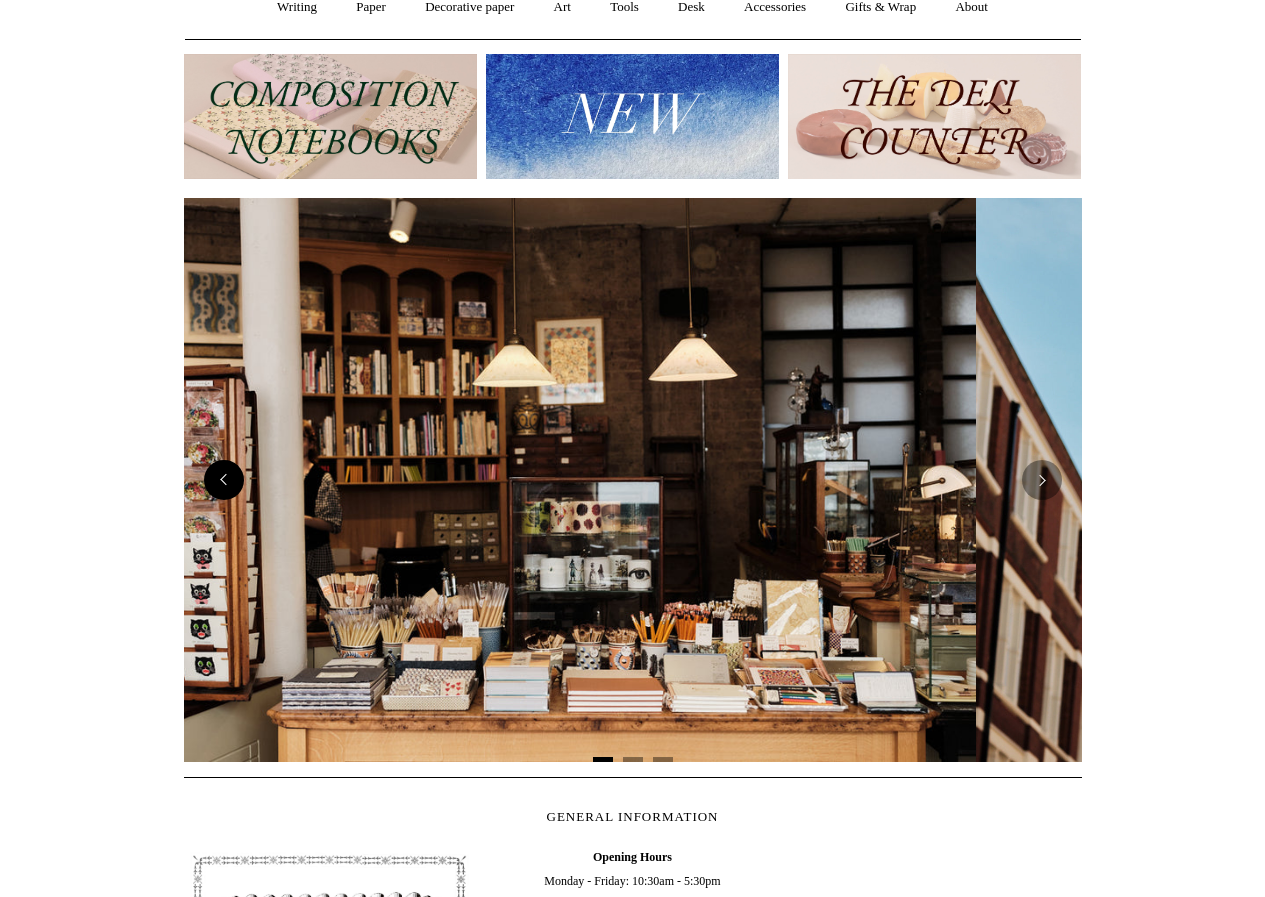 scroll, scrollTop: 0, scrollLeft: 0, axis: both 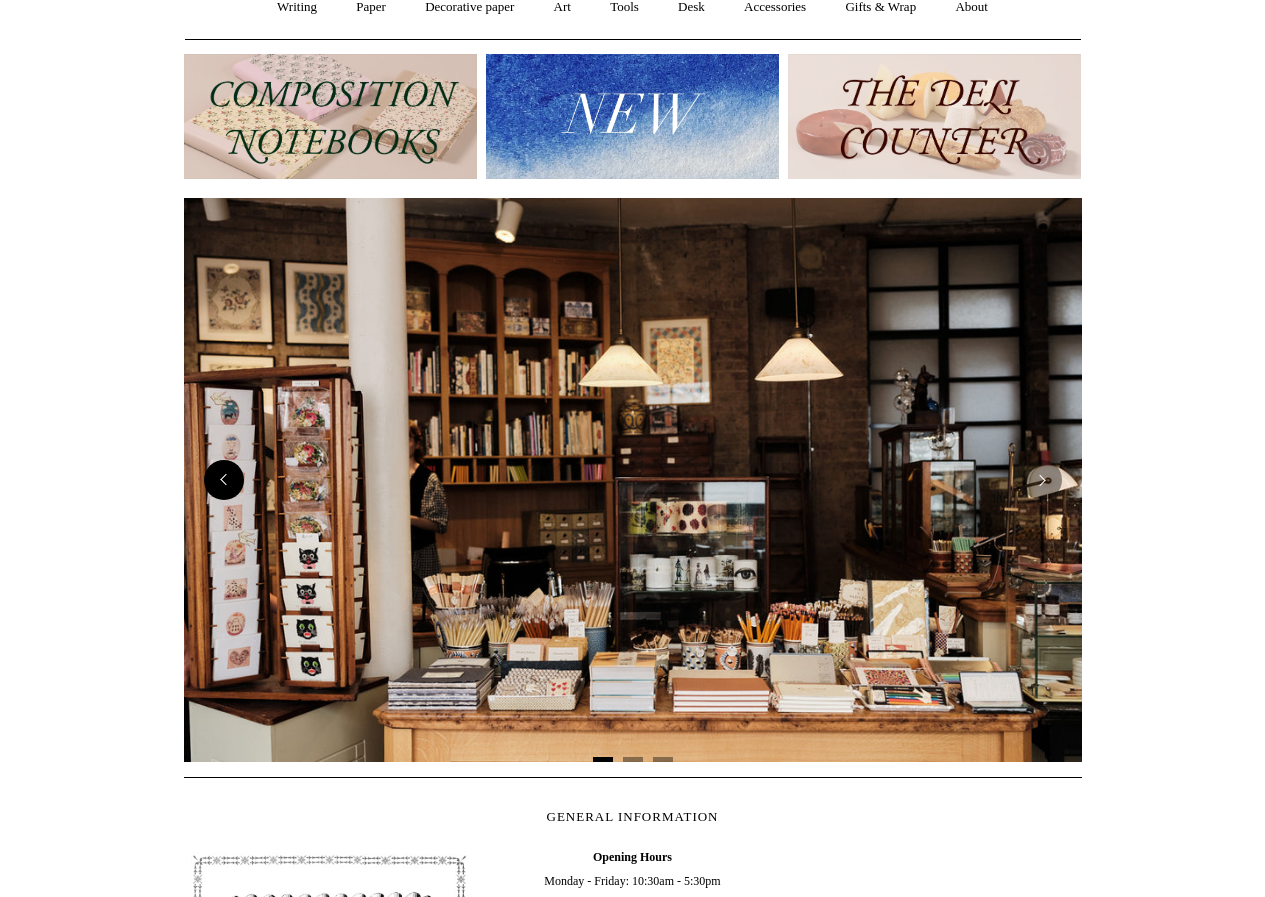 click at bounding box center (224, 480) 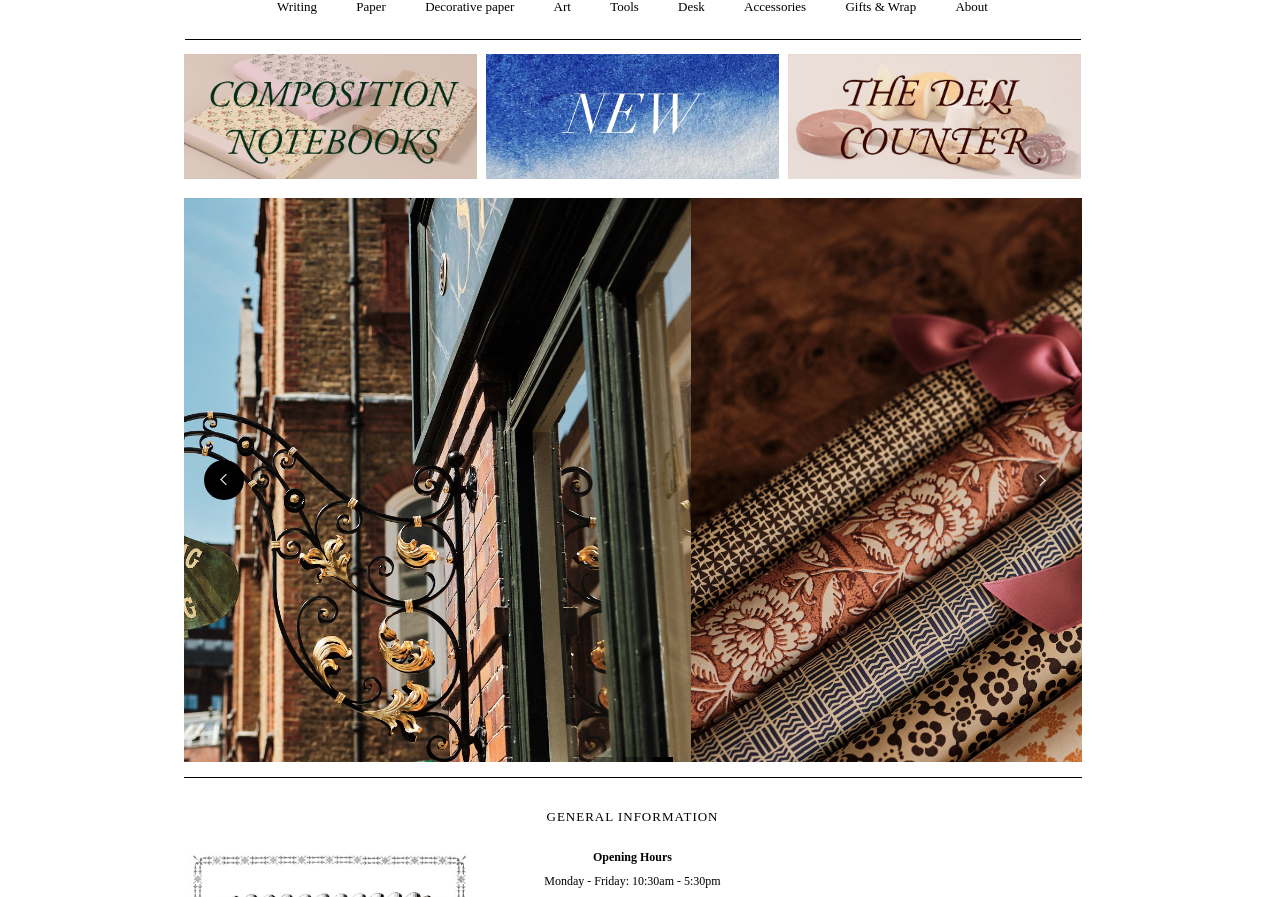 scroll, scrollTop: 0, scrollLeft: 1811, axis: horizontal 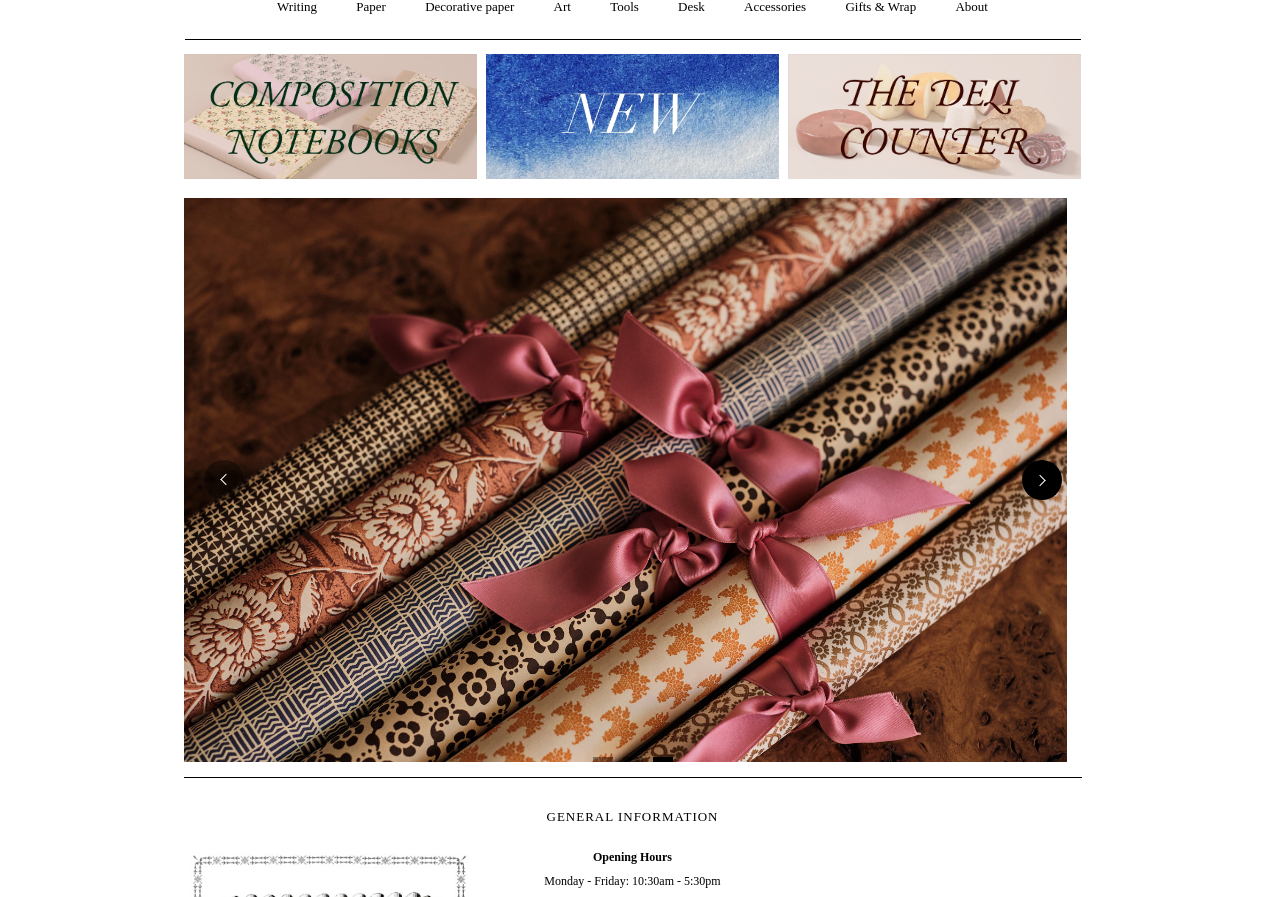 click at bounding box center (1042, 480) 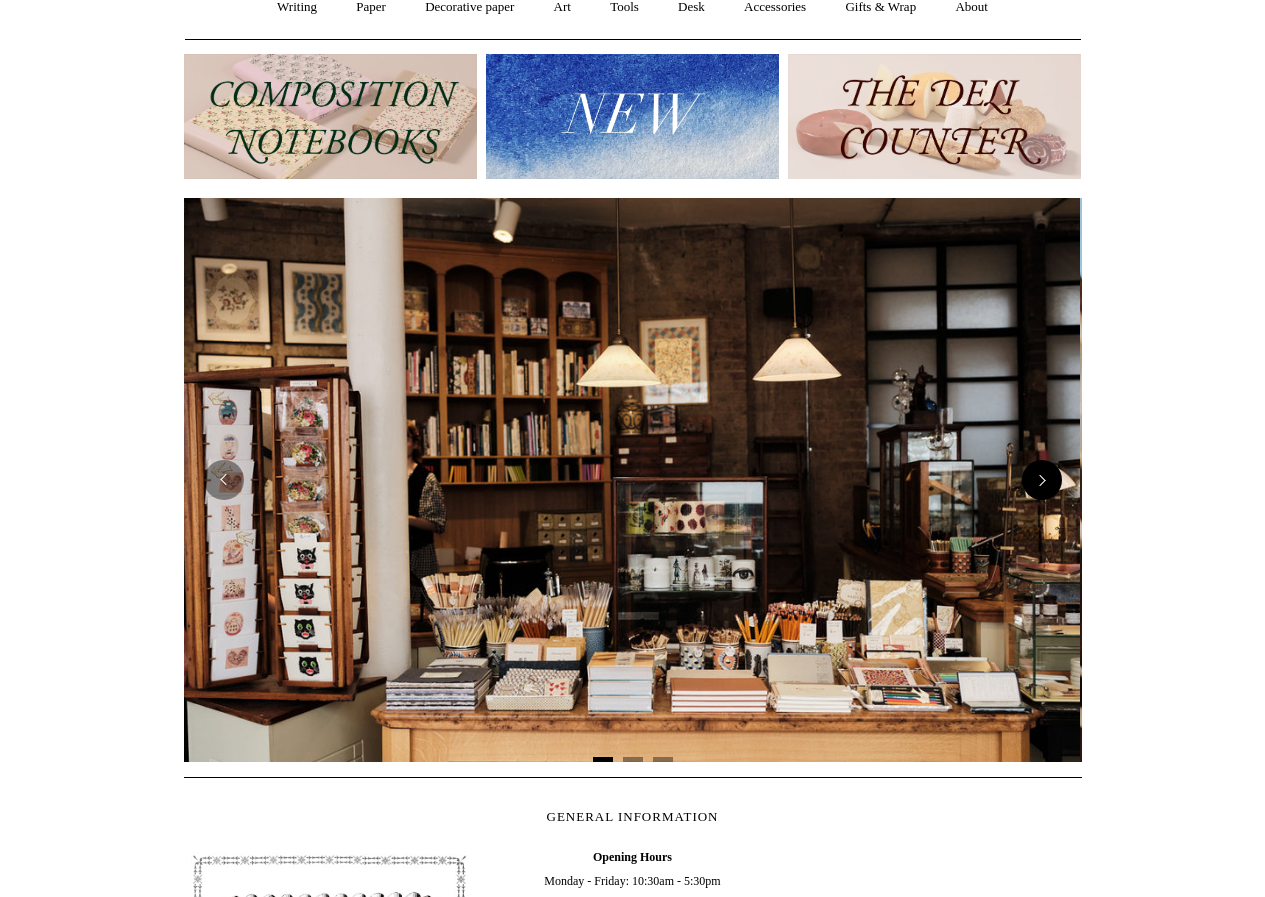 scroll, scrollTop: 0, scrollLeft: 0, axis: both 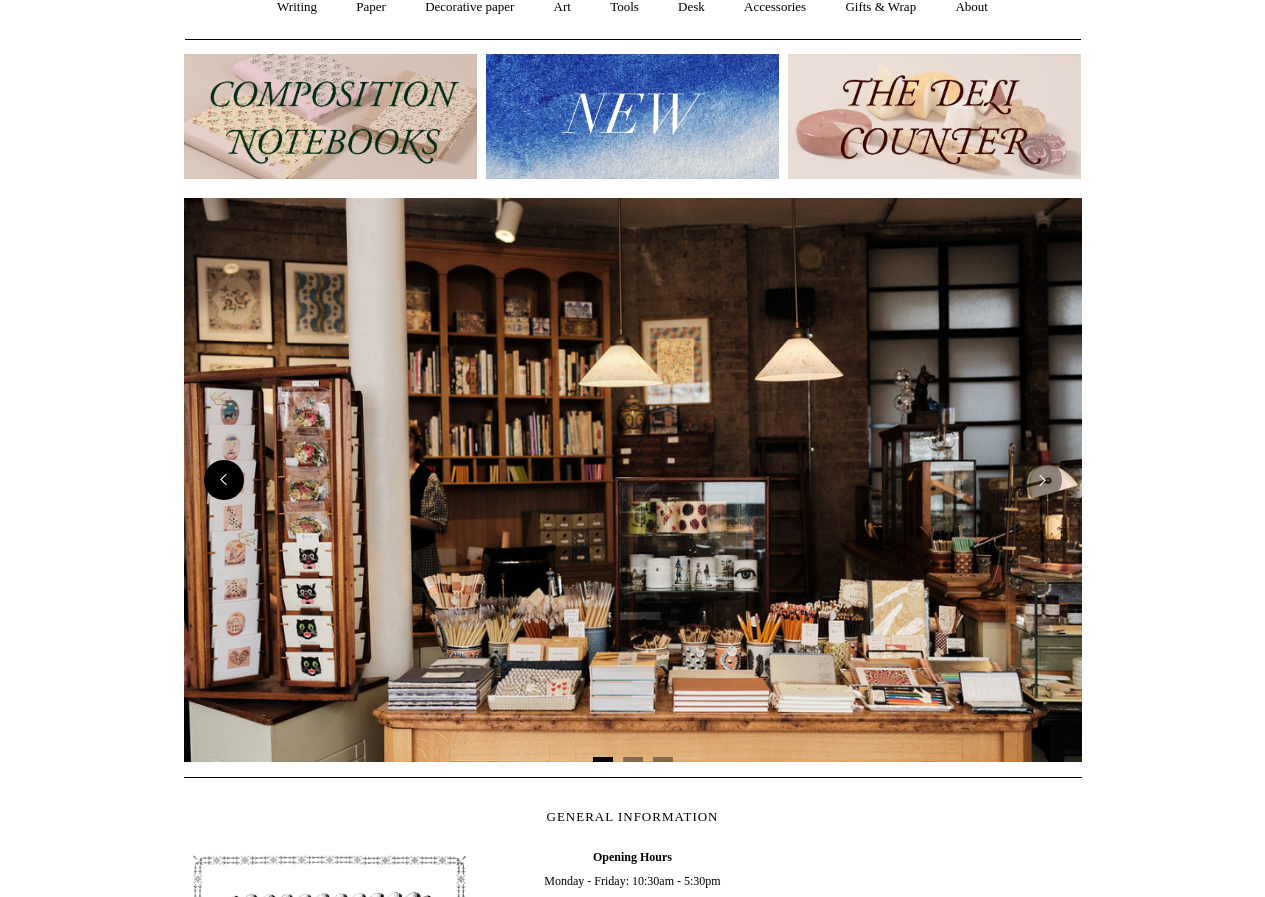 click at bounding box center (224, 480) 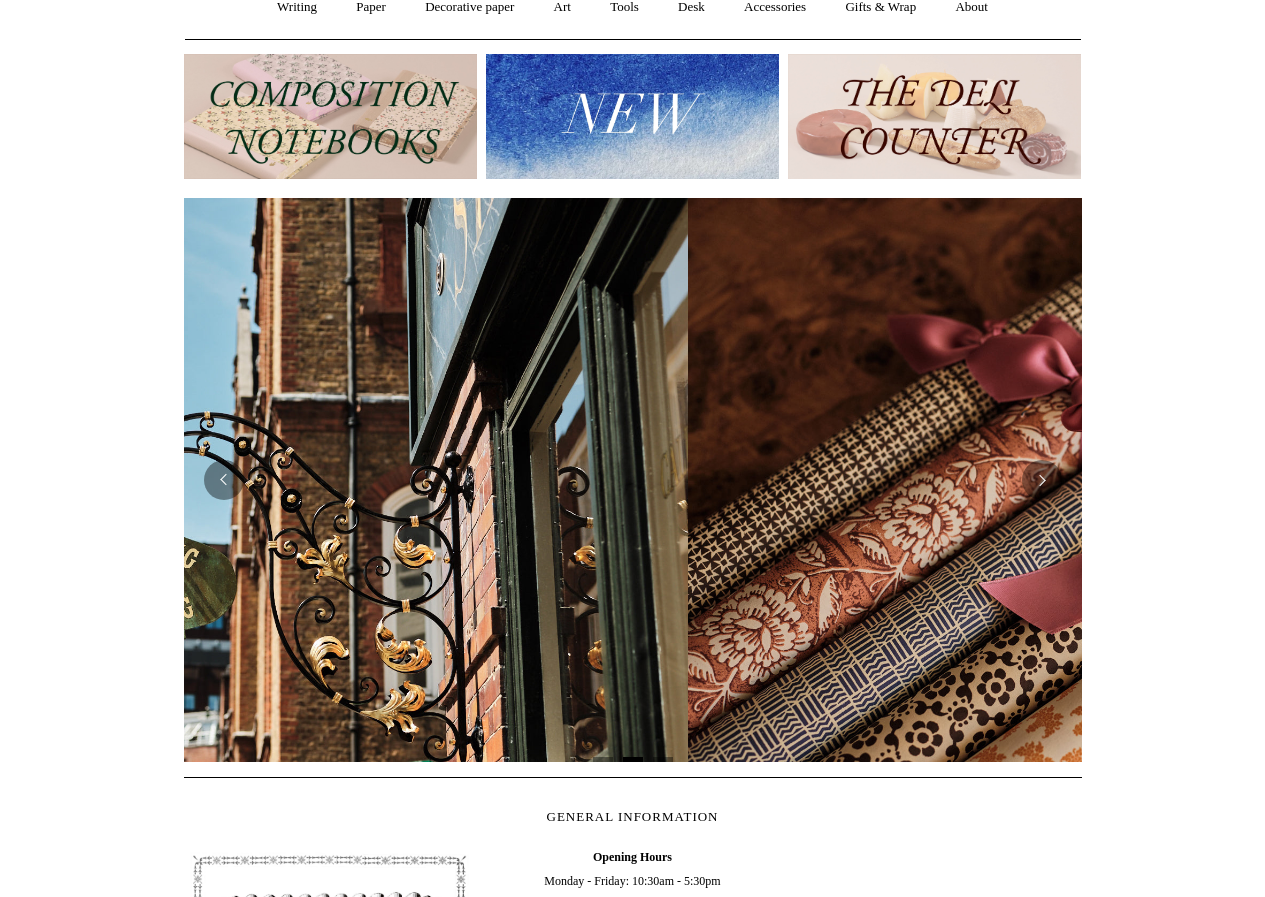 scroll, scrollTop: 0, scrollLeft: 1811, axis: horizontal 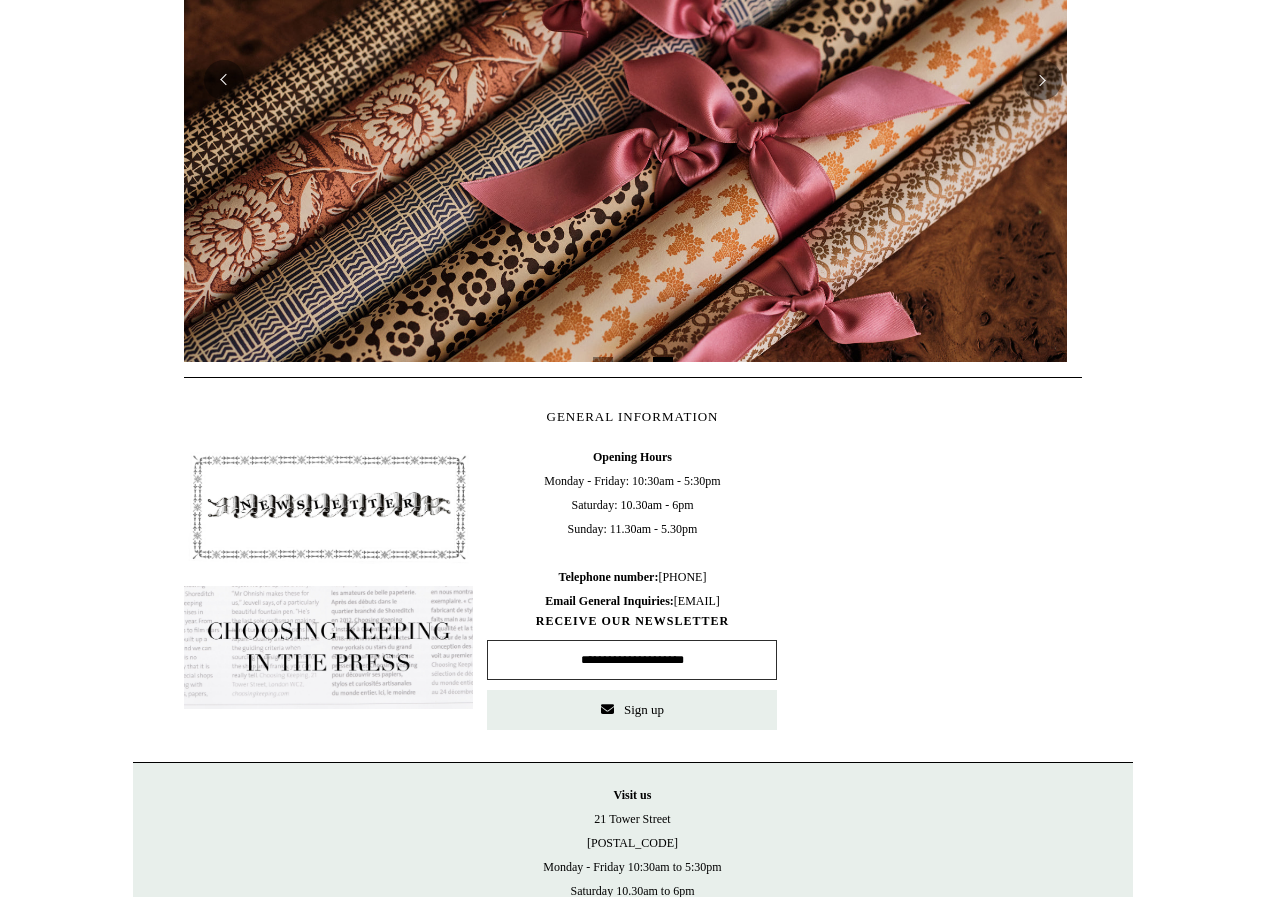 click at bounding box center (329, 507) 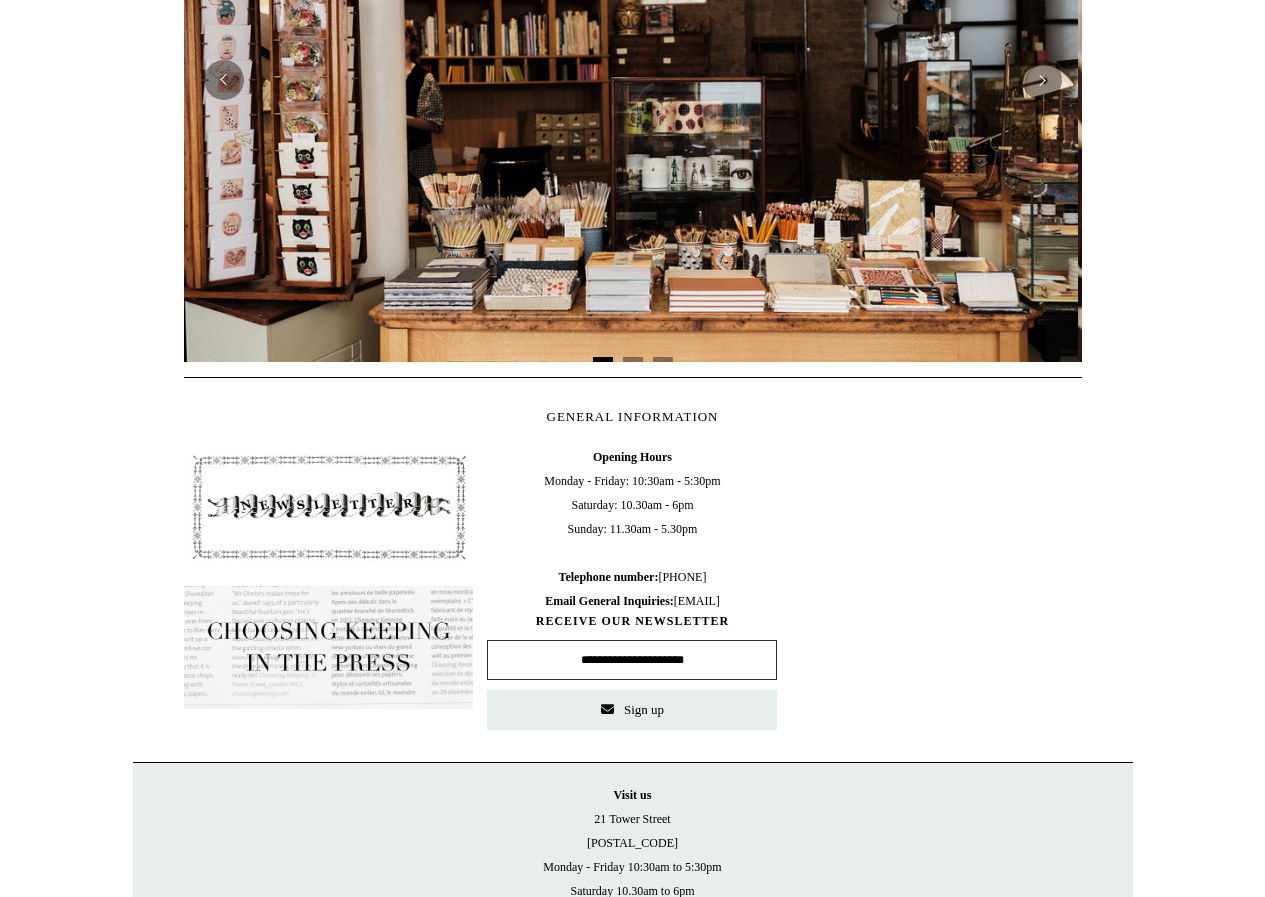scroll, scrollTop: 0, scrollLeft: 0, axis: both 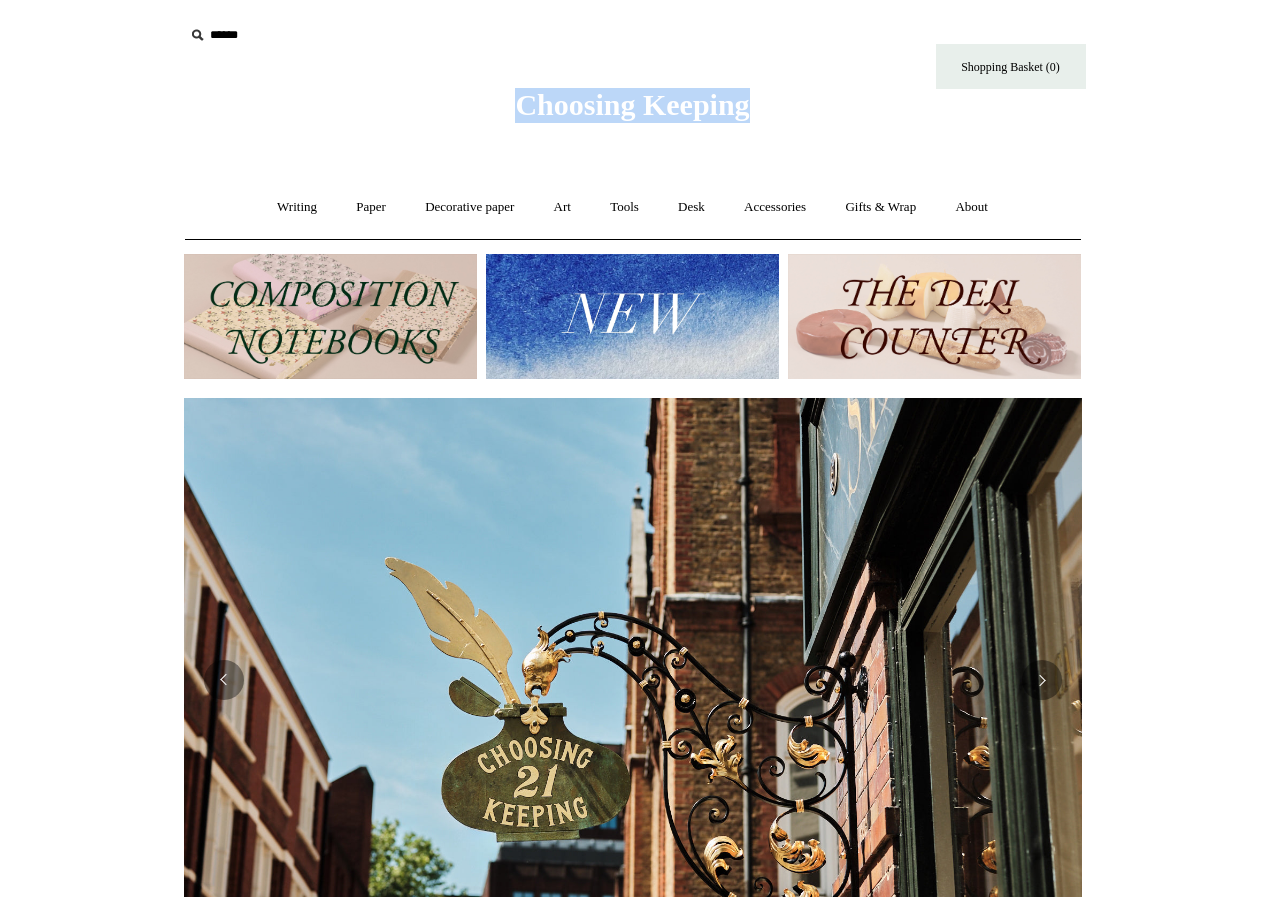 drag, startPoint x: 837, startPoint y: 100, endPoint x: 493, endPoint y: 113, distance: 344.24554 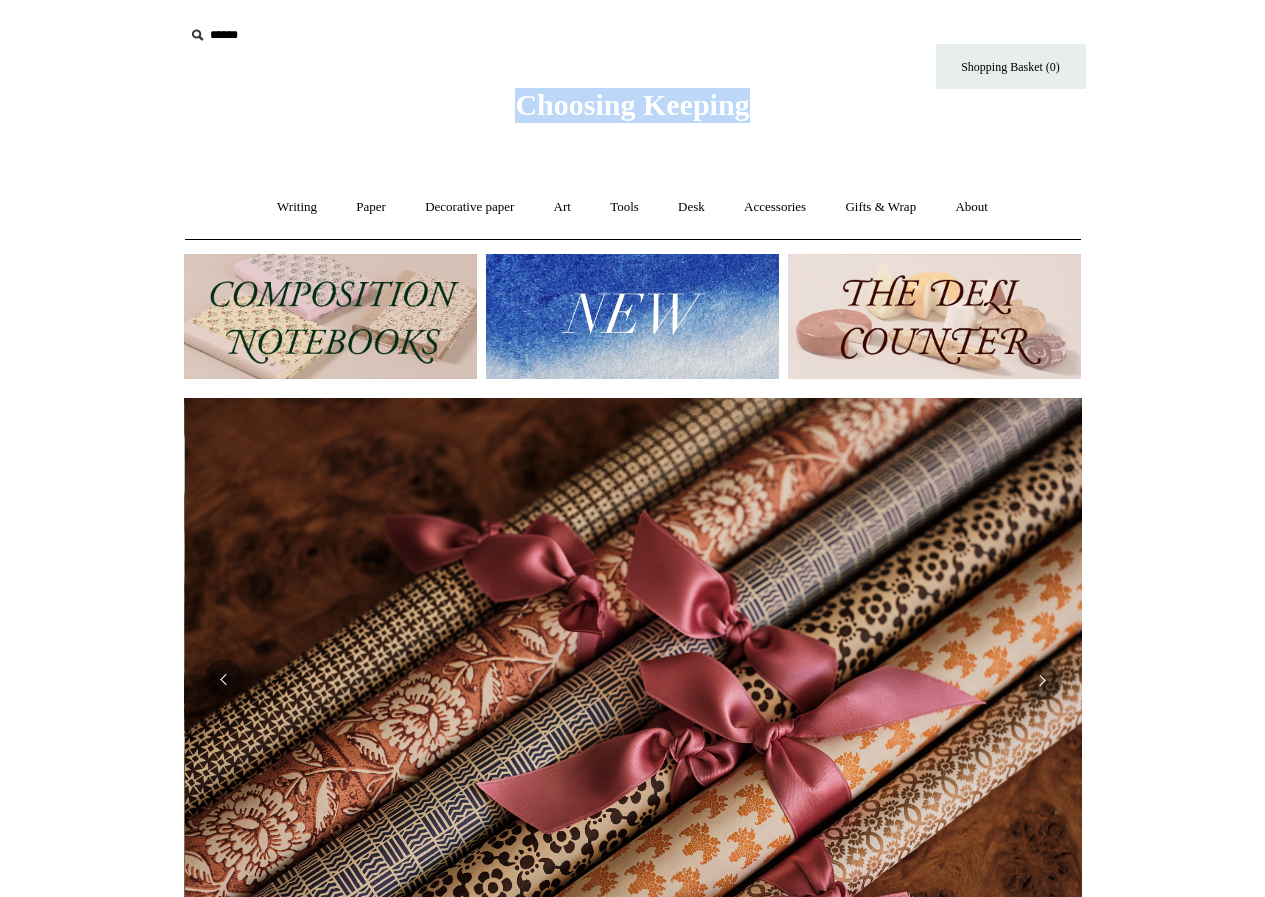 scroll, scrollTop: 0, scrollLeft: 1796, axis: horizontal 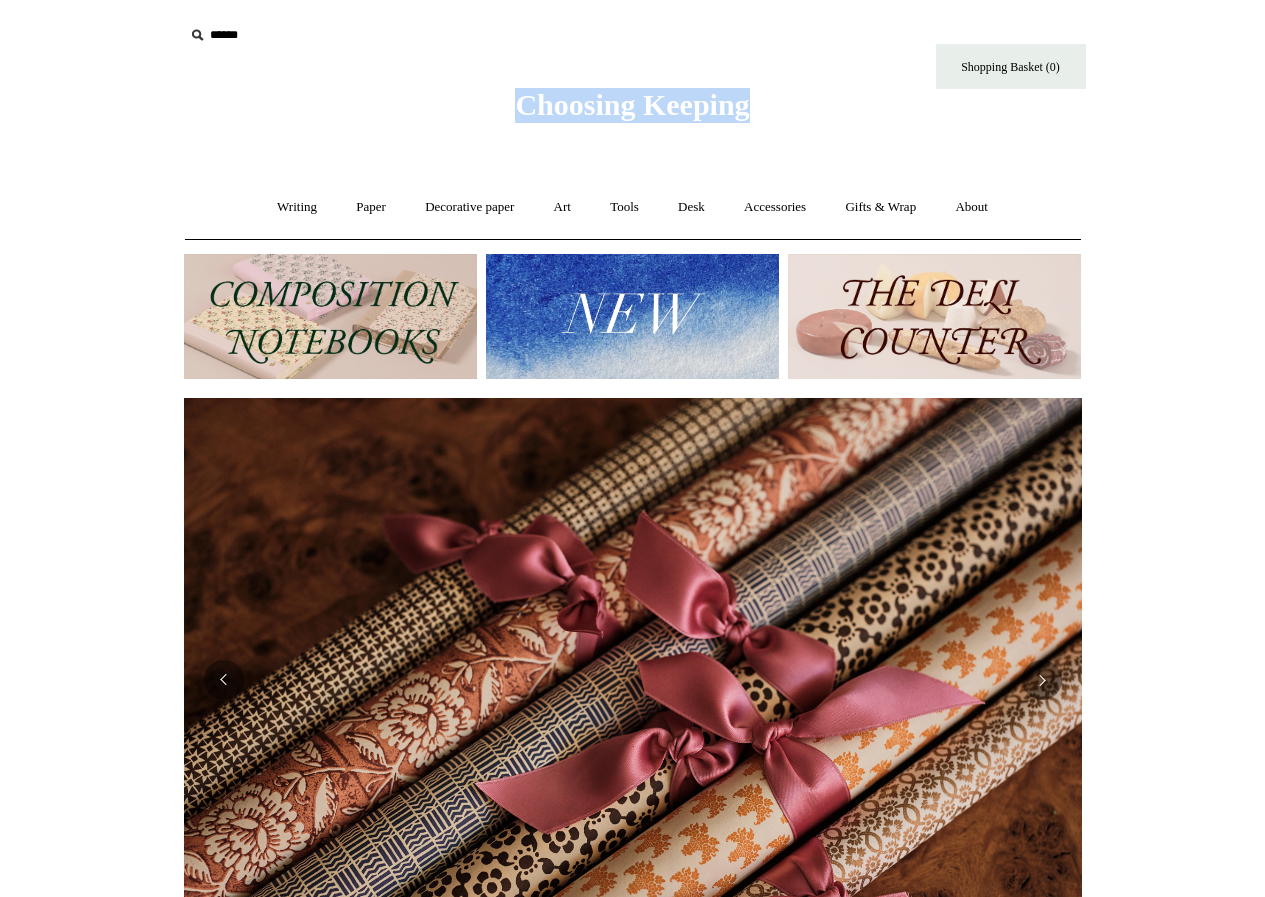 copy on "Choosing Keeping" 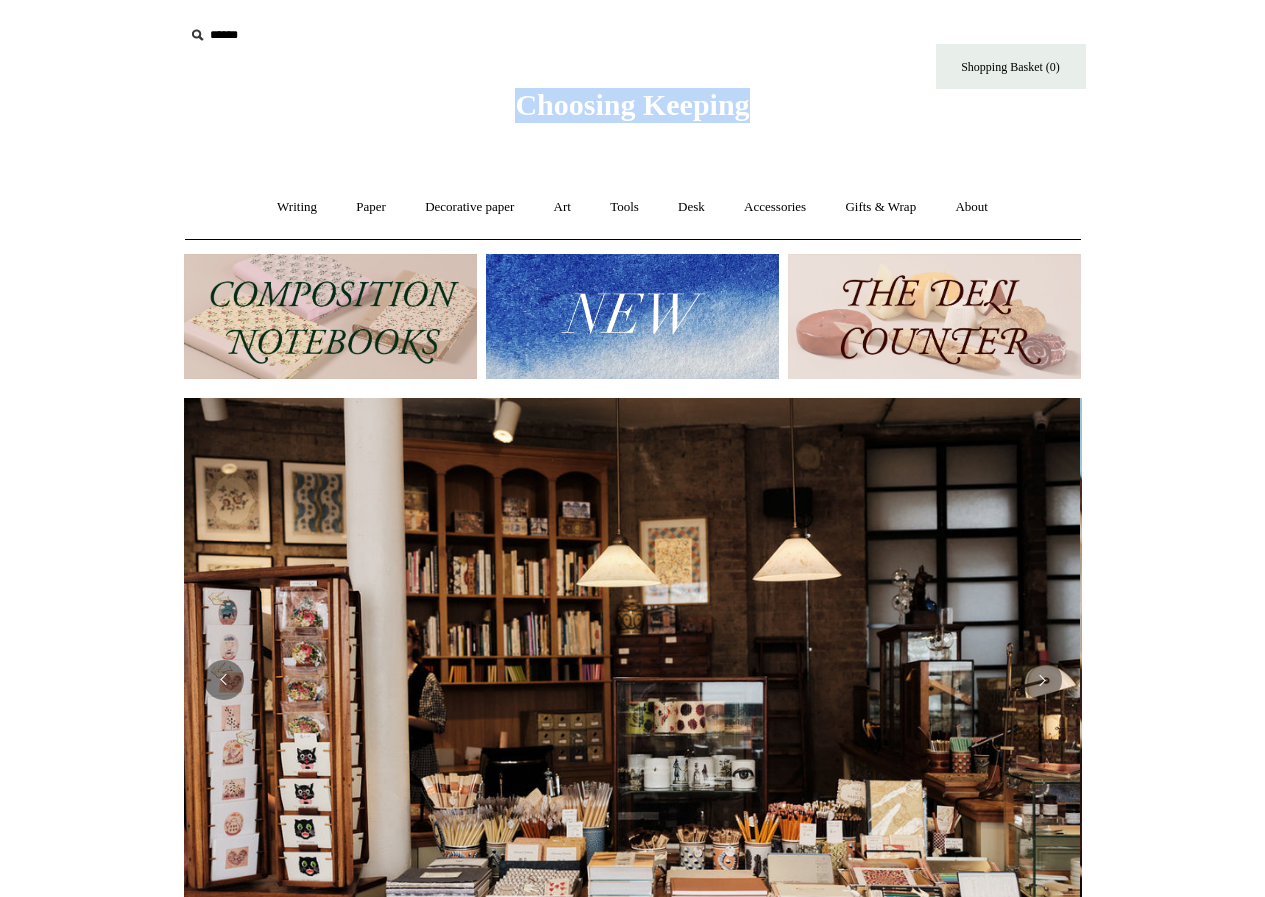 scroll, scrollTop: 0, scrollLeft: 0, axis: both 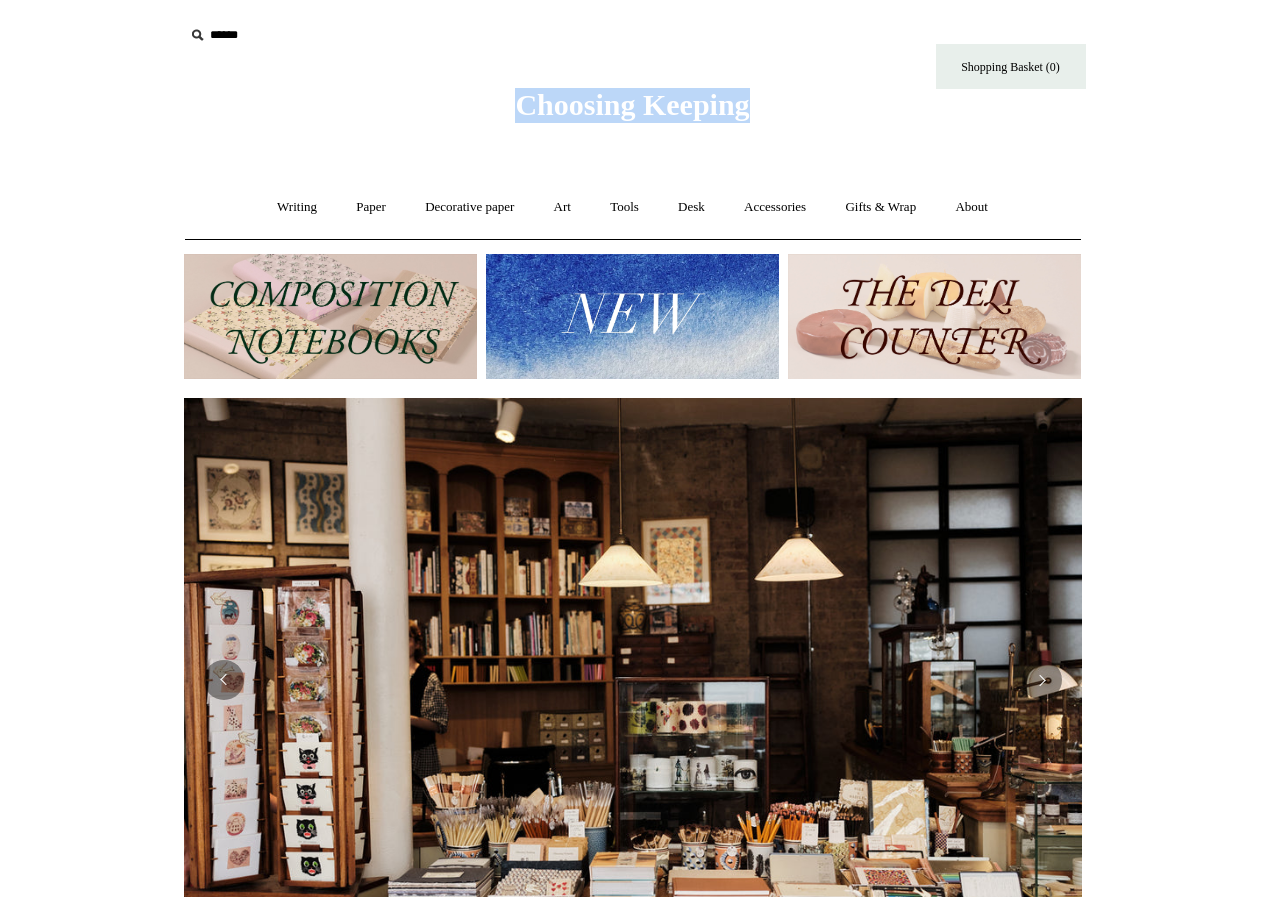 click at bounding box center (632, 316) 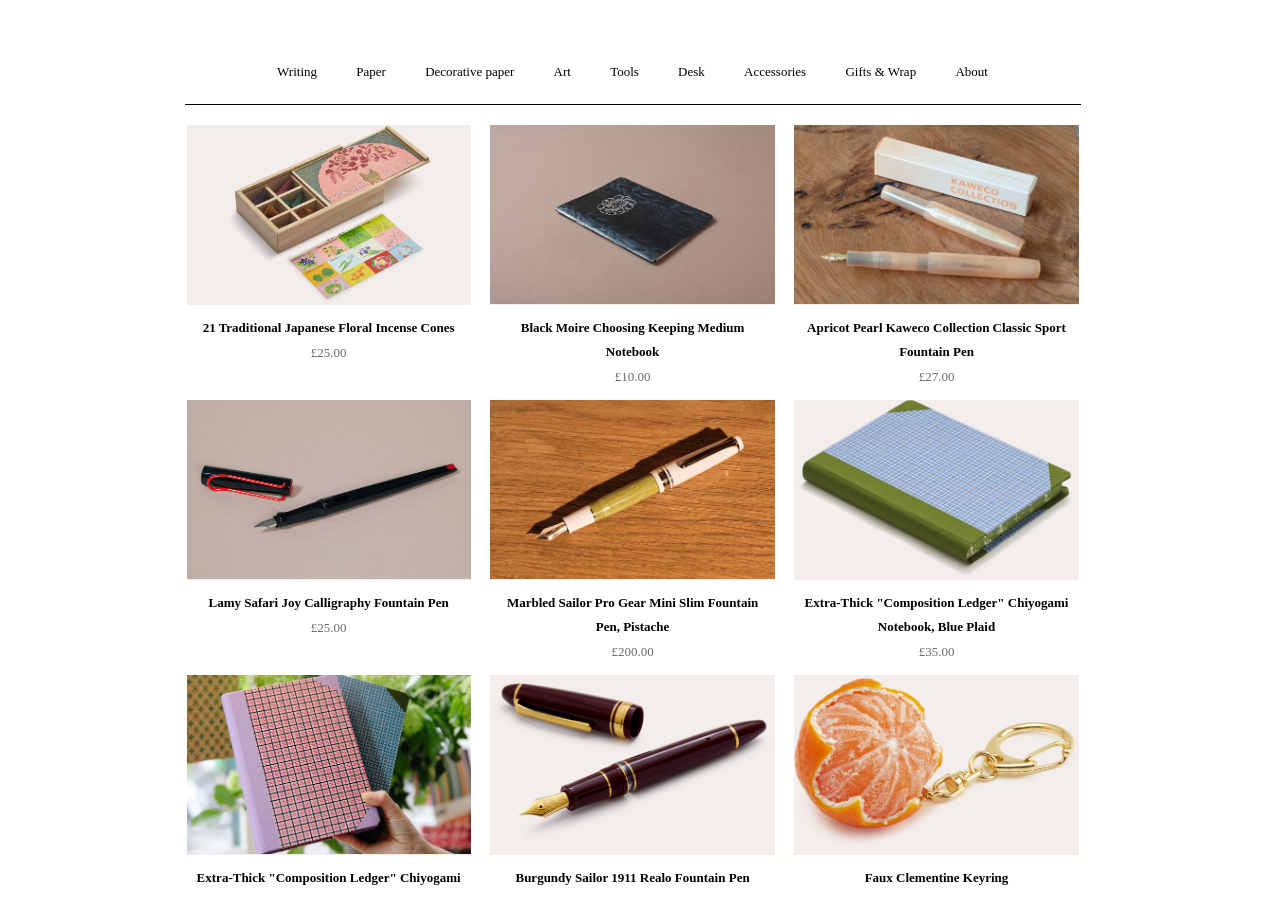 scroll, scrollTop: 100, scrollLeft: 0, axis: vertical 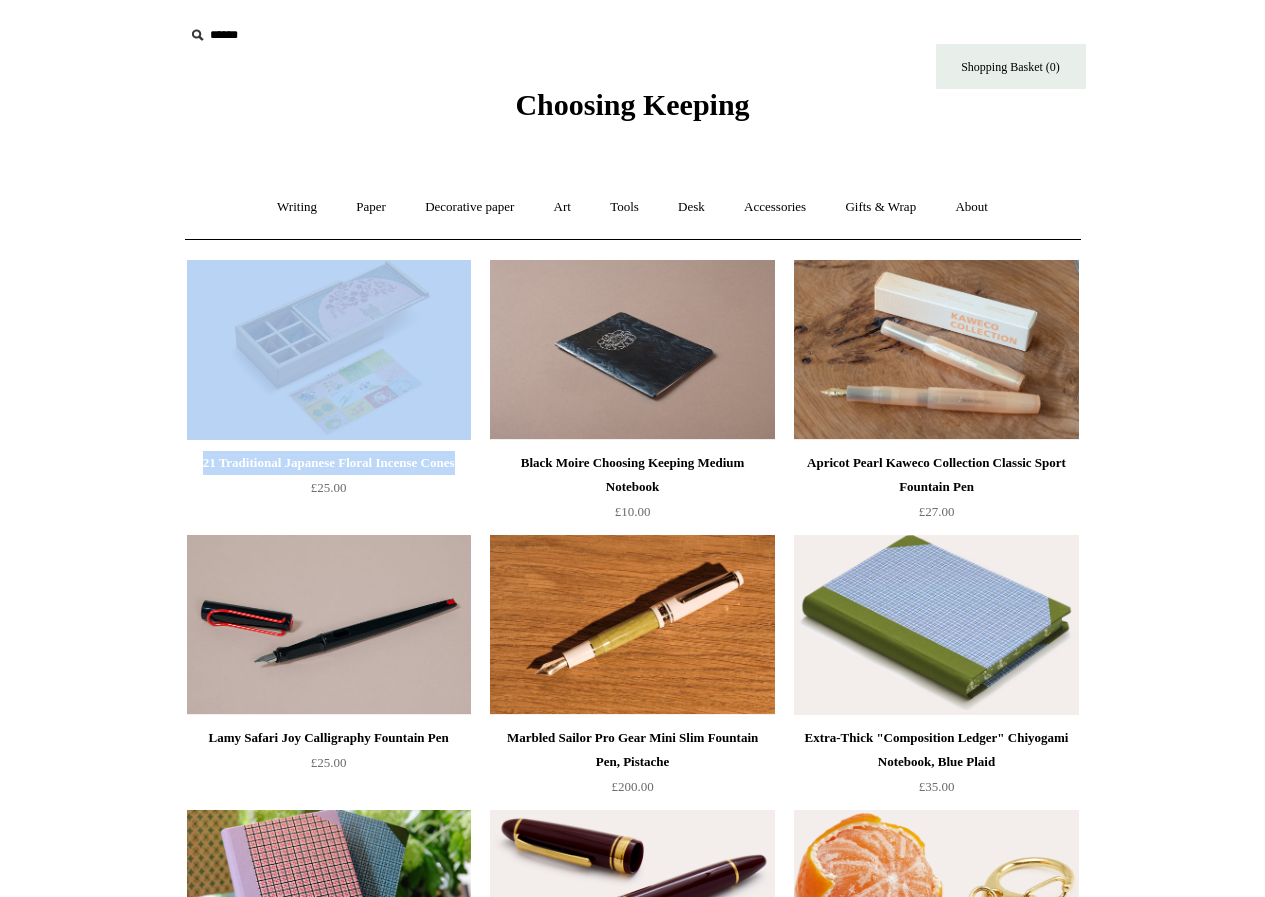 drag, startPoint x: 47, startPoint y: 459, endPoint x: 358, endPoint y: 487, distance: 312.2579 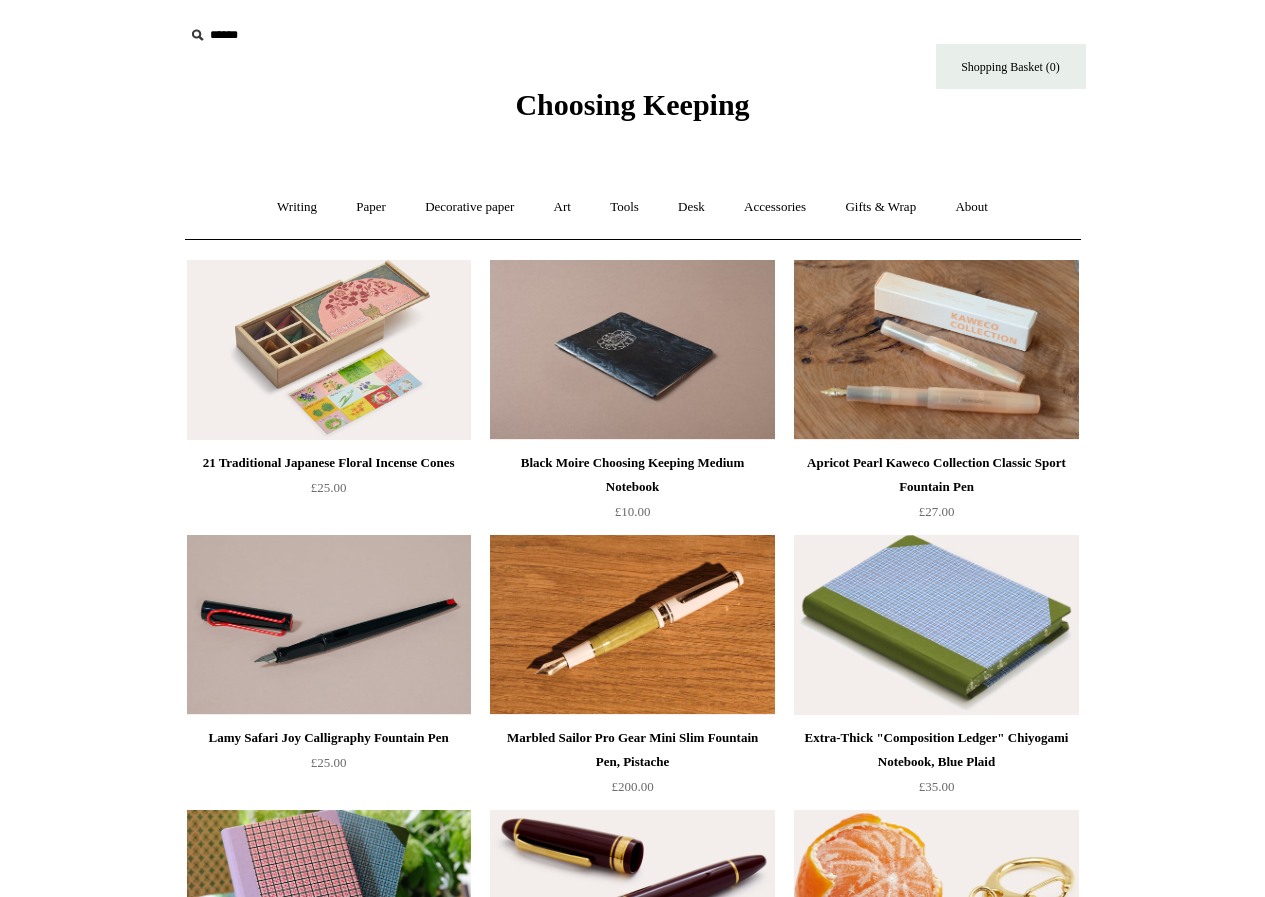 click on "Menu
Choosing Keeping
*
Shipping Information
Shopping Basket (0)
*
⤺
+ +" at bounding box center [632, 2491] 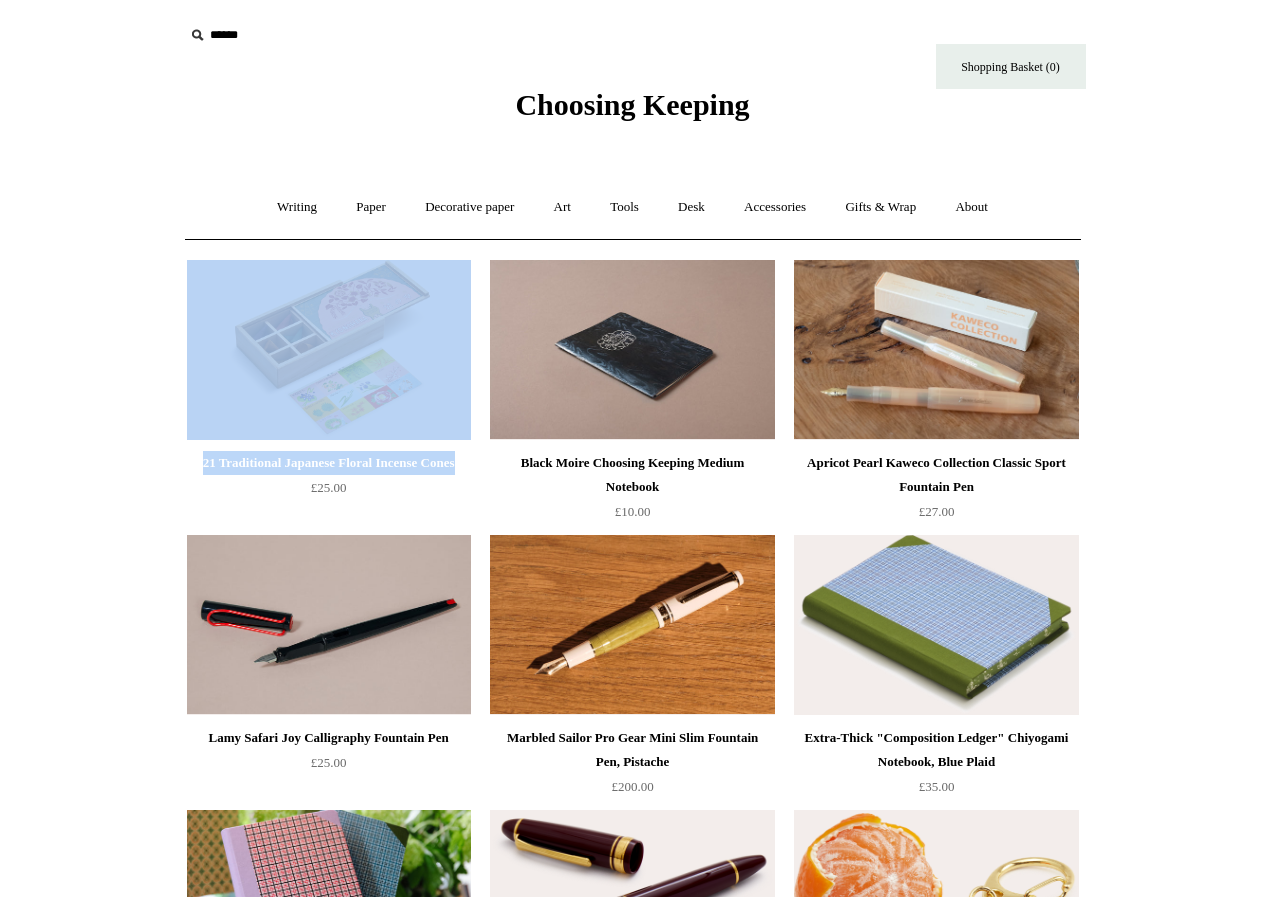 drag, startPoint x: 166, startPoint y: 483, endPoint x: 351, endPoint y: 494, distance: 185.32674 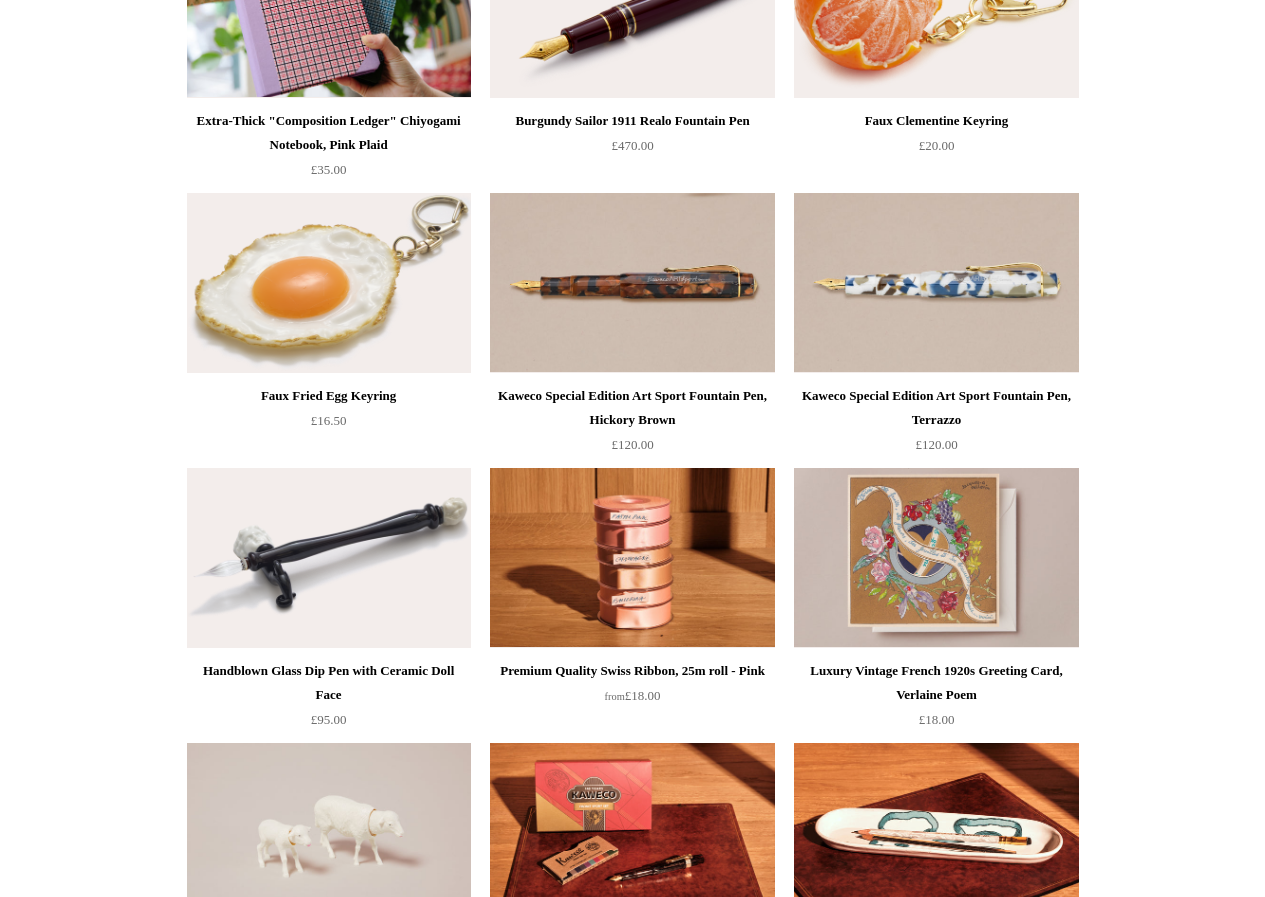 scroll, scrollTop: 900, scrollLeft: 0, axis: vertical 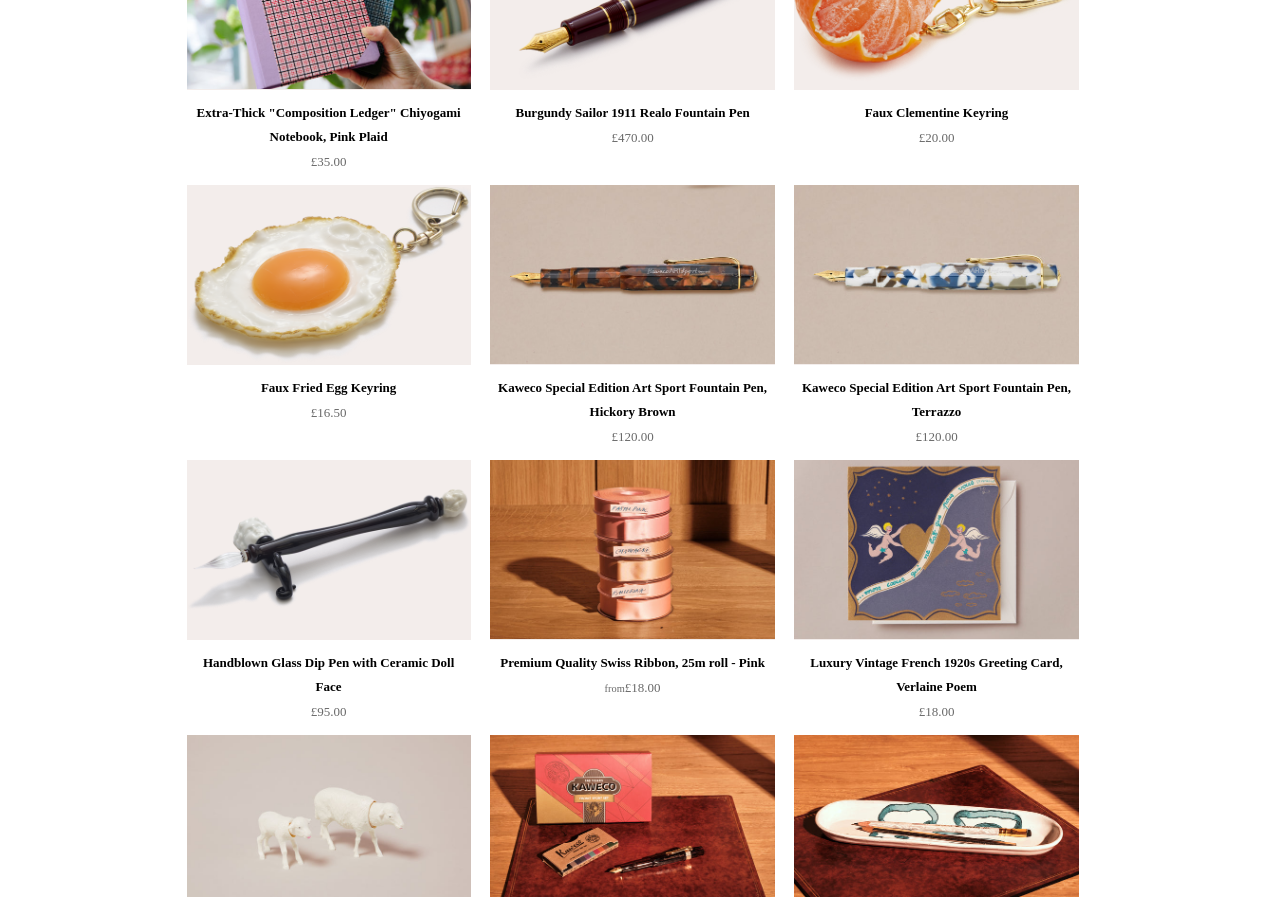 click at bounding box center (936, 550) 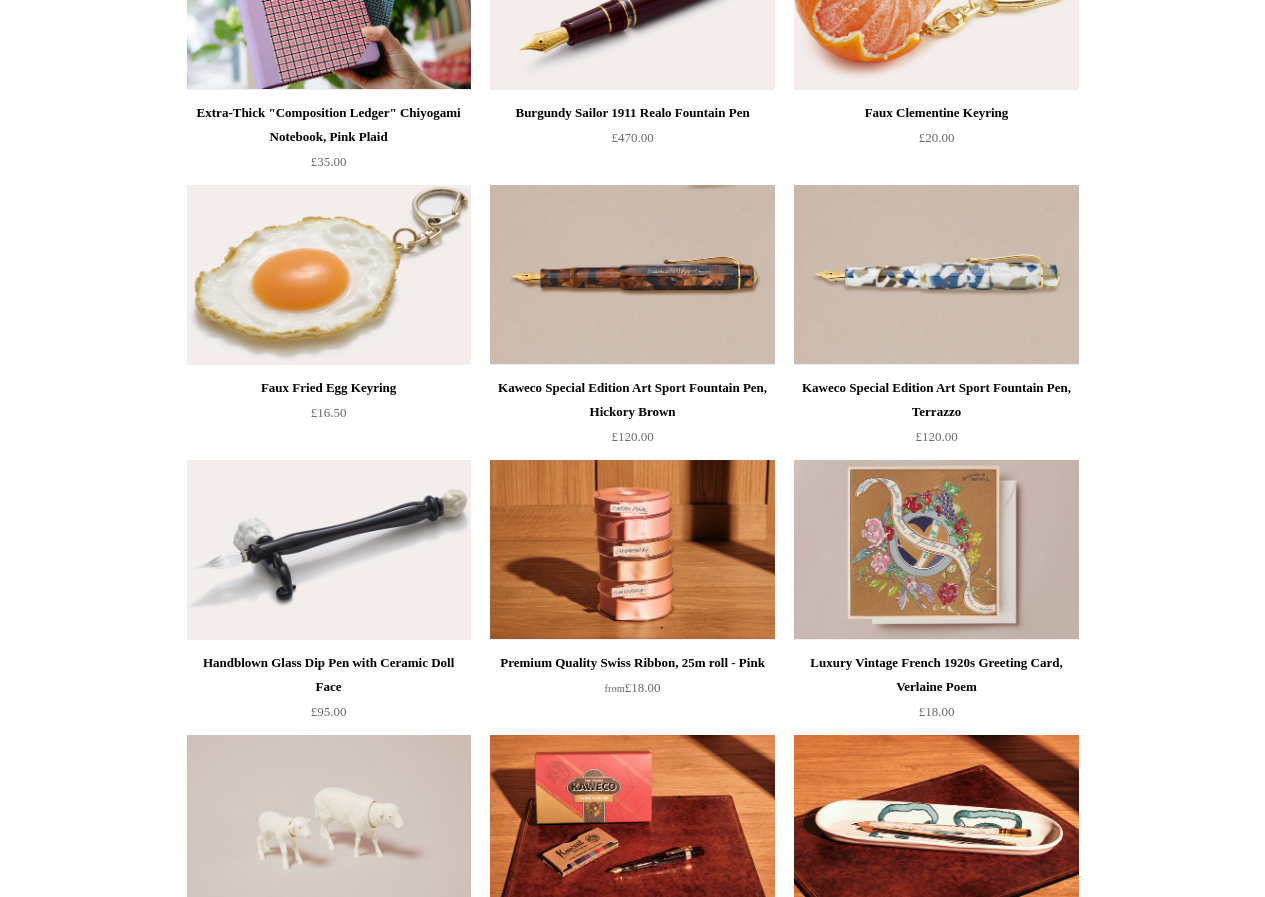 click at bounding box center (632, 275) 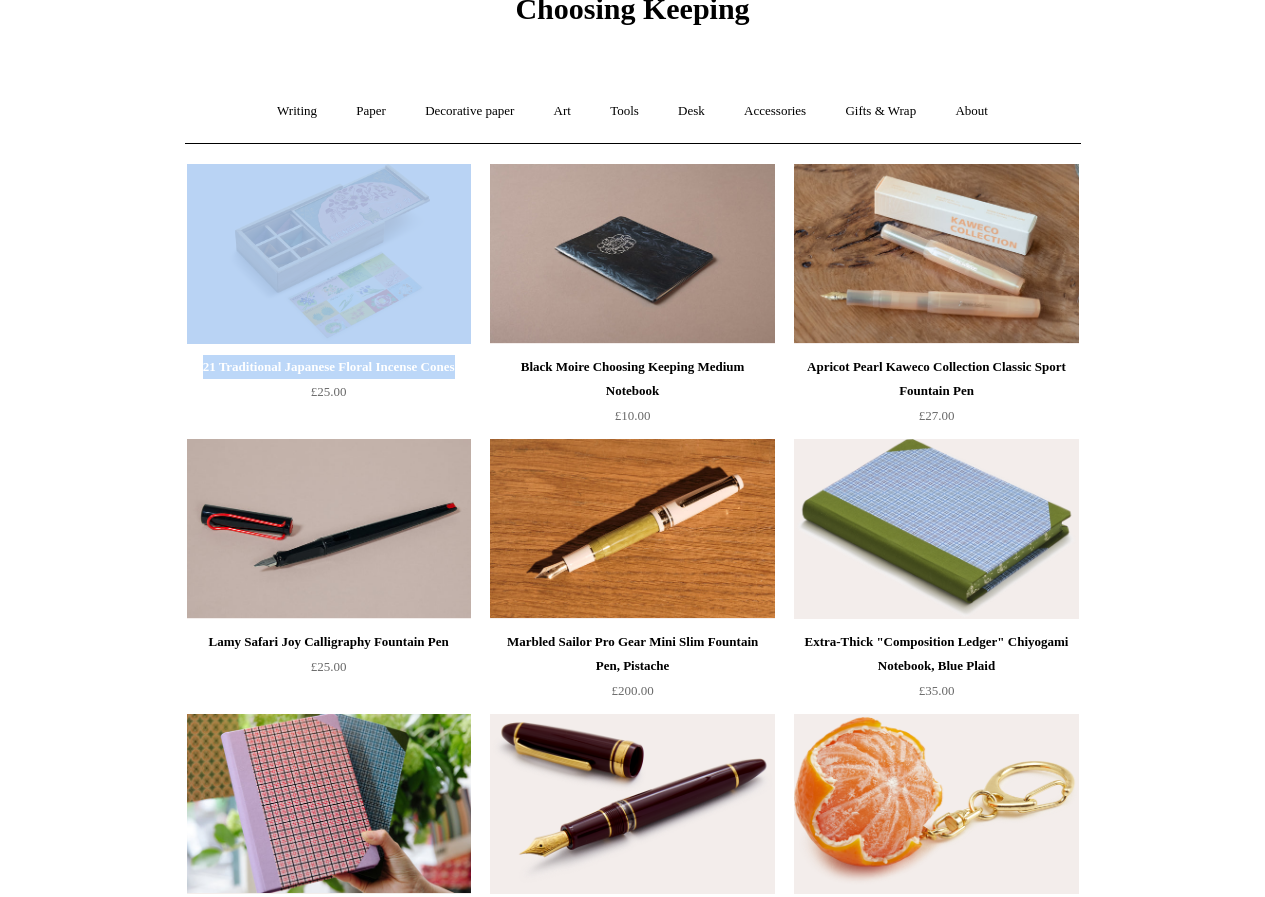 scroll, scrollTop: 0, scrollLeft: 0, axis: both 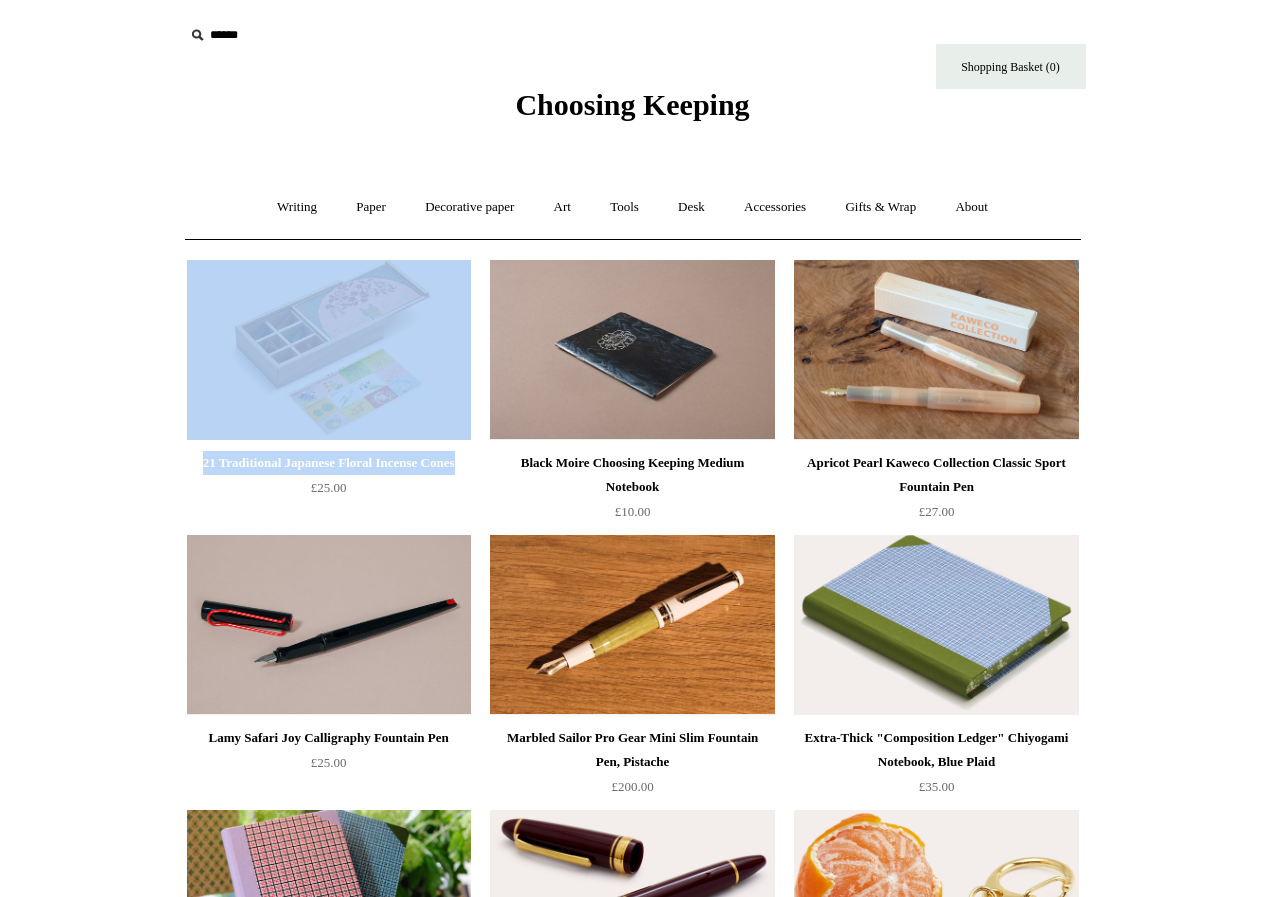 click at bounding box center (329, 350) 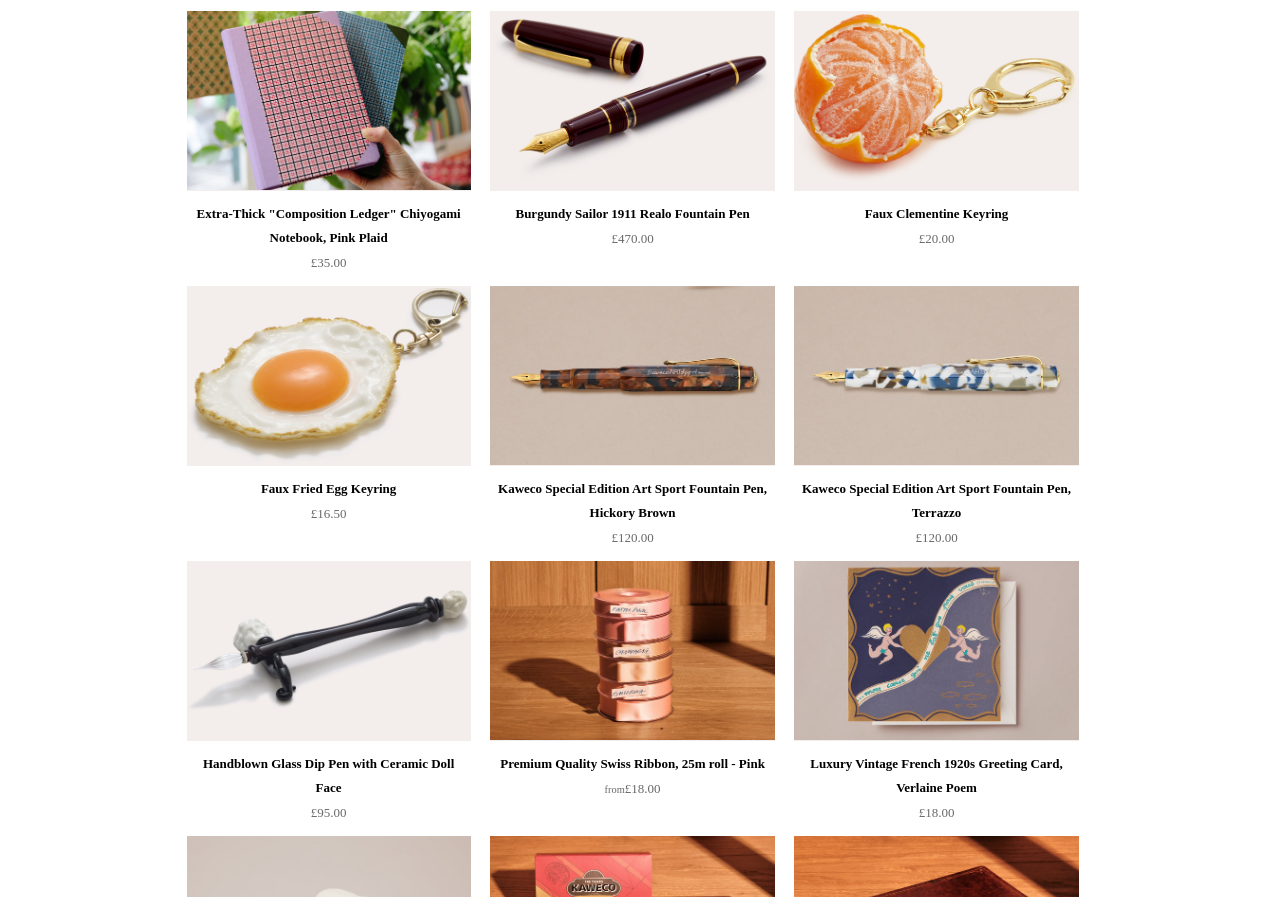 scroll, scrollTop: 800, scrollLeft: 0, axis: vertical 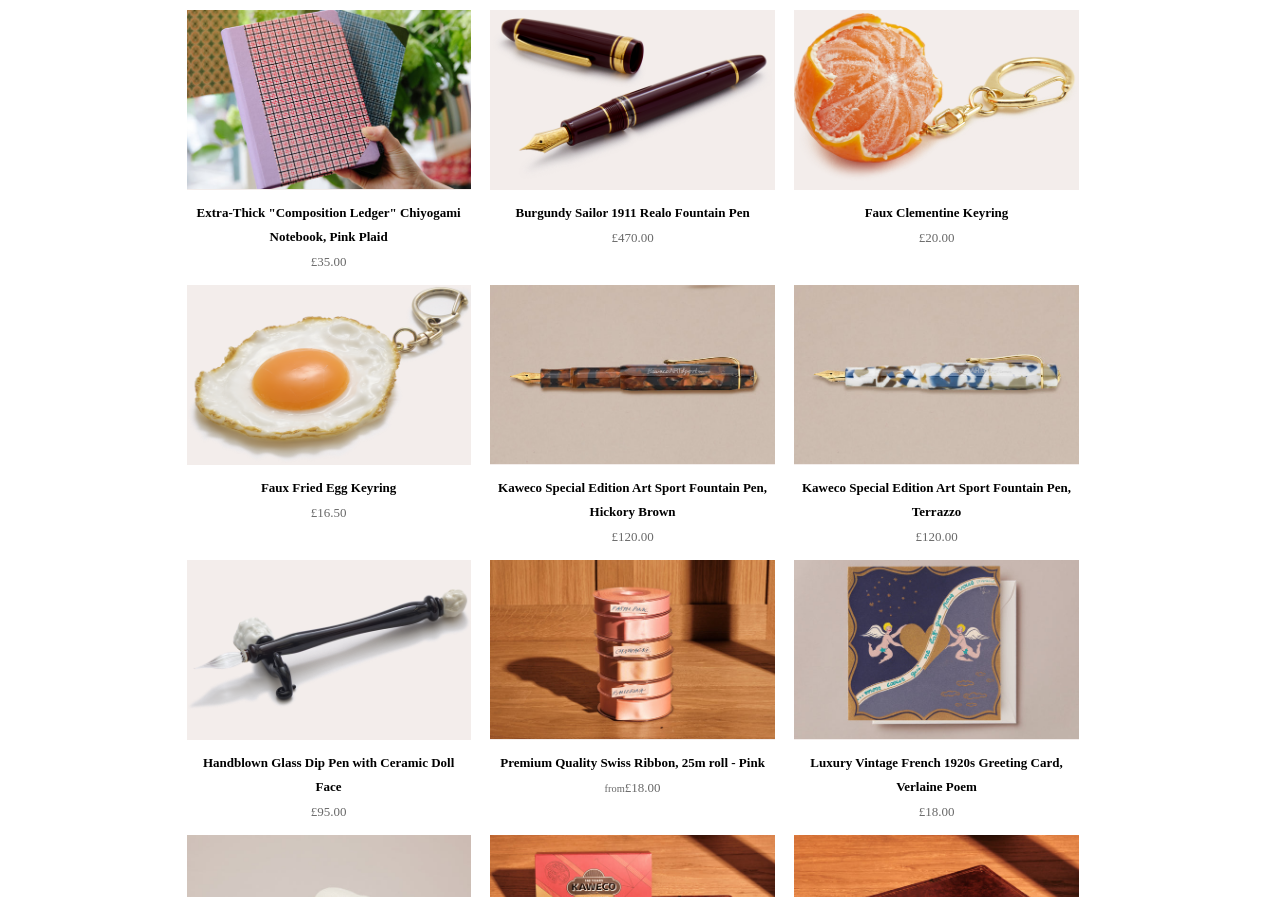 click at bounding box center [936, 650] 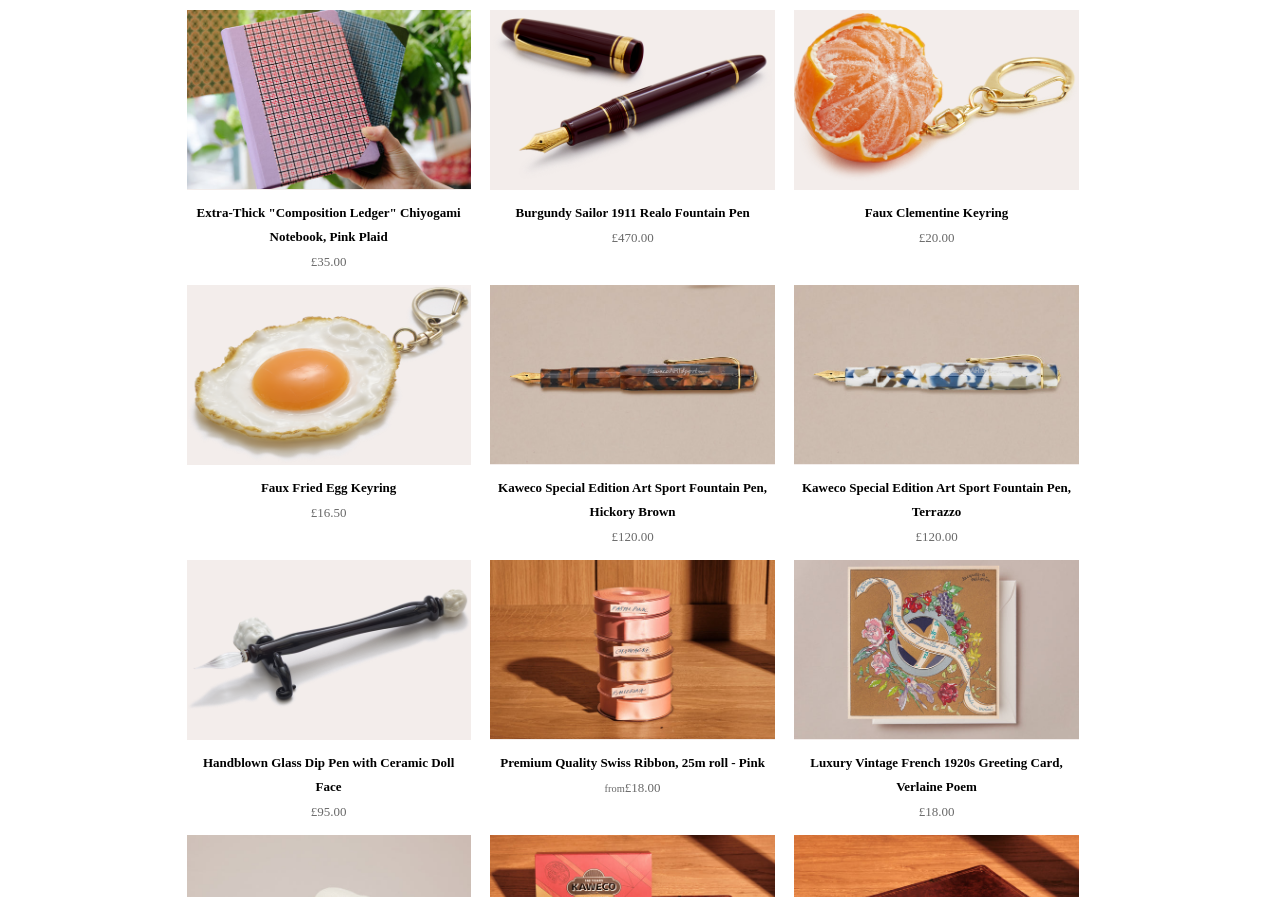 click at bounding box center (632, 375) 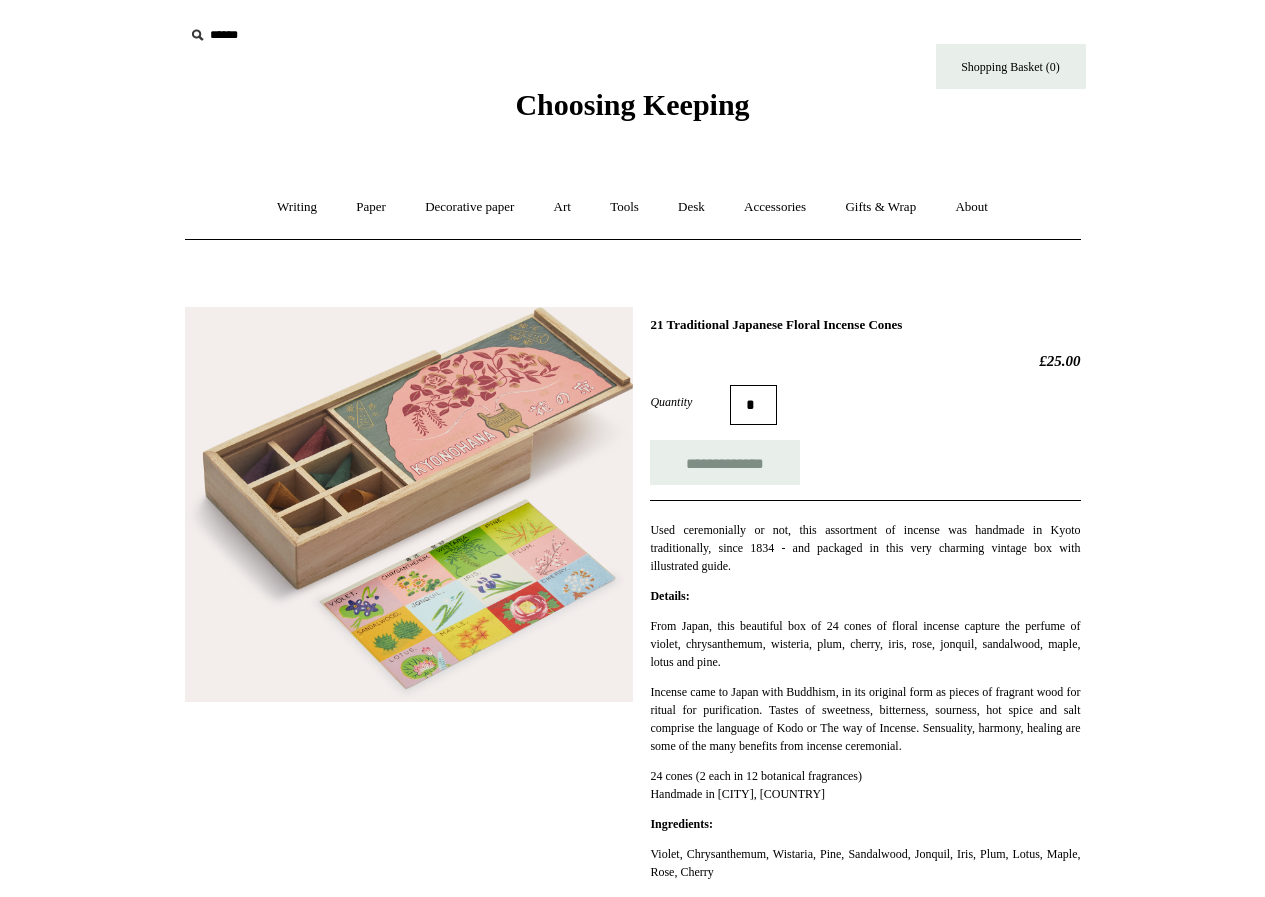 scroll, scrollTop: 0, scrollLeft: 0, axis: both 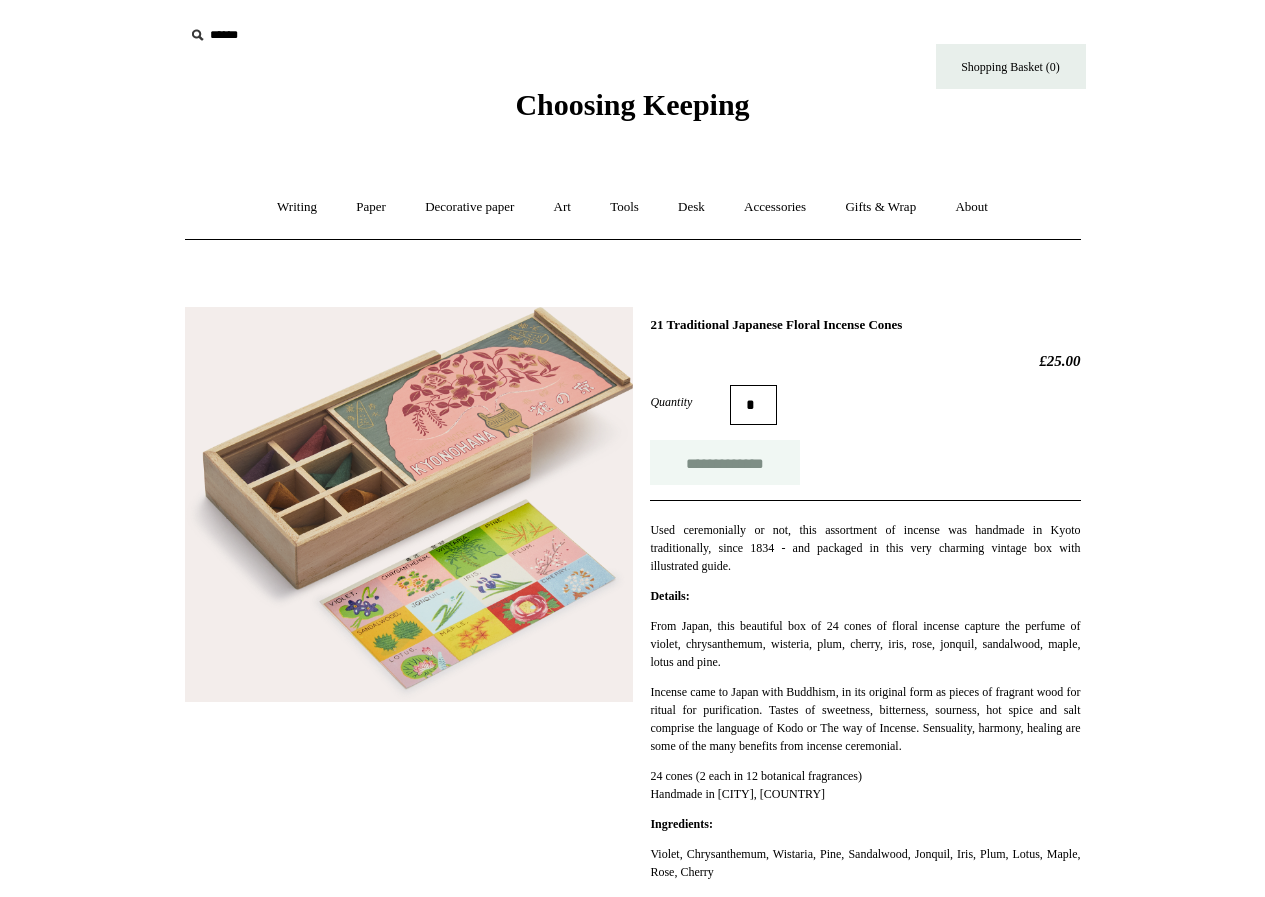 copy on "21 Traditional Japanese Floral Incense Cones" 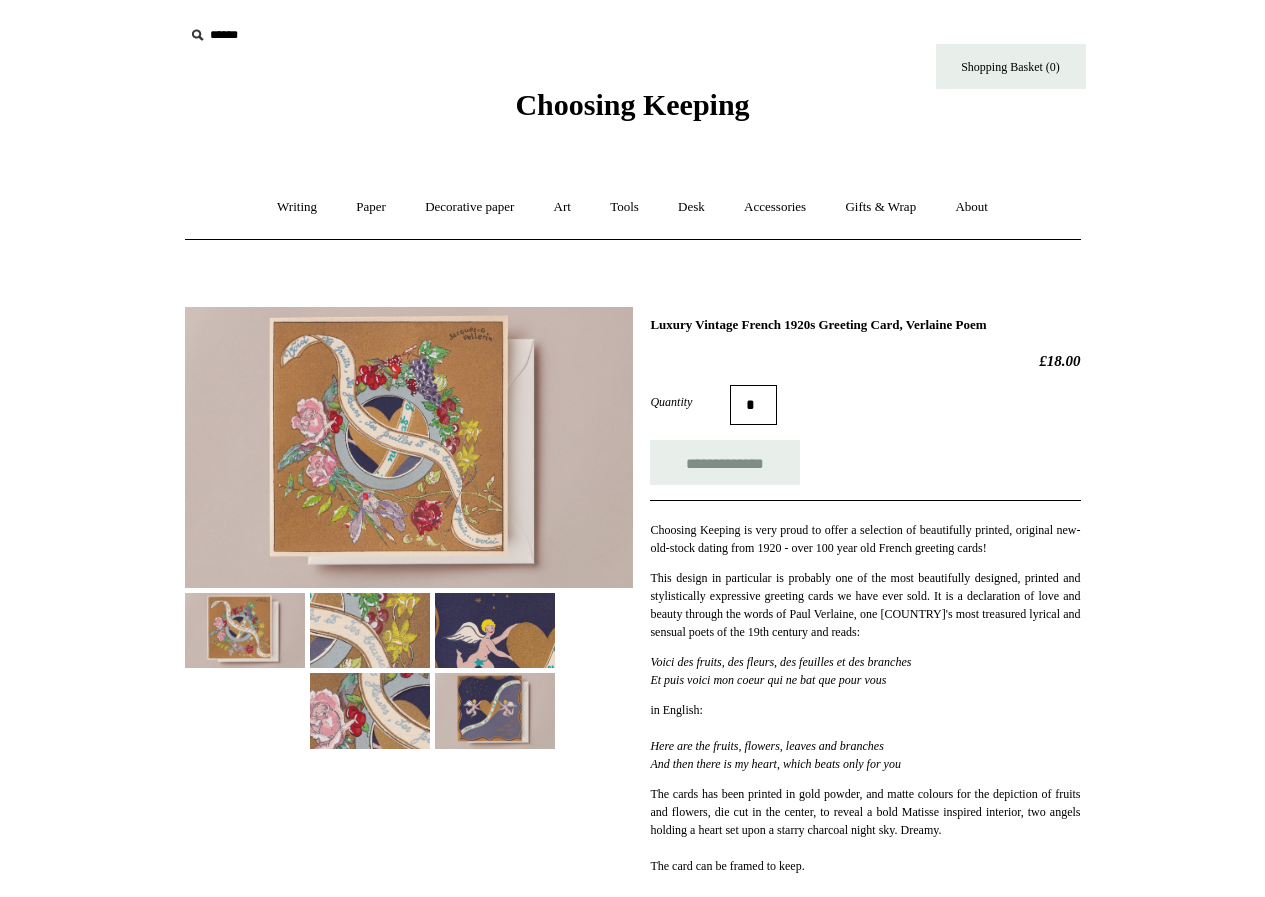 scroll, scrollTop: 0, scrollLeft: 0, axis: both 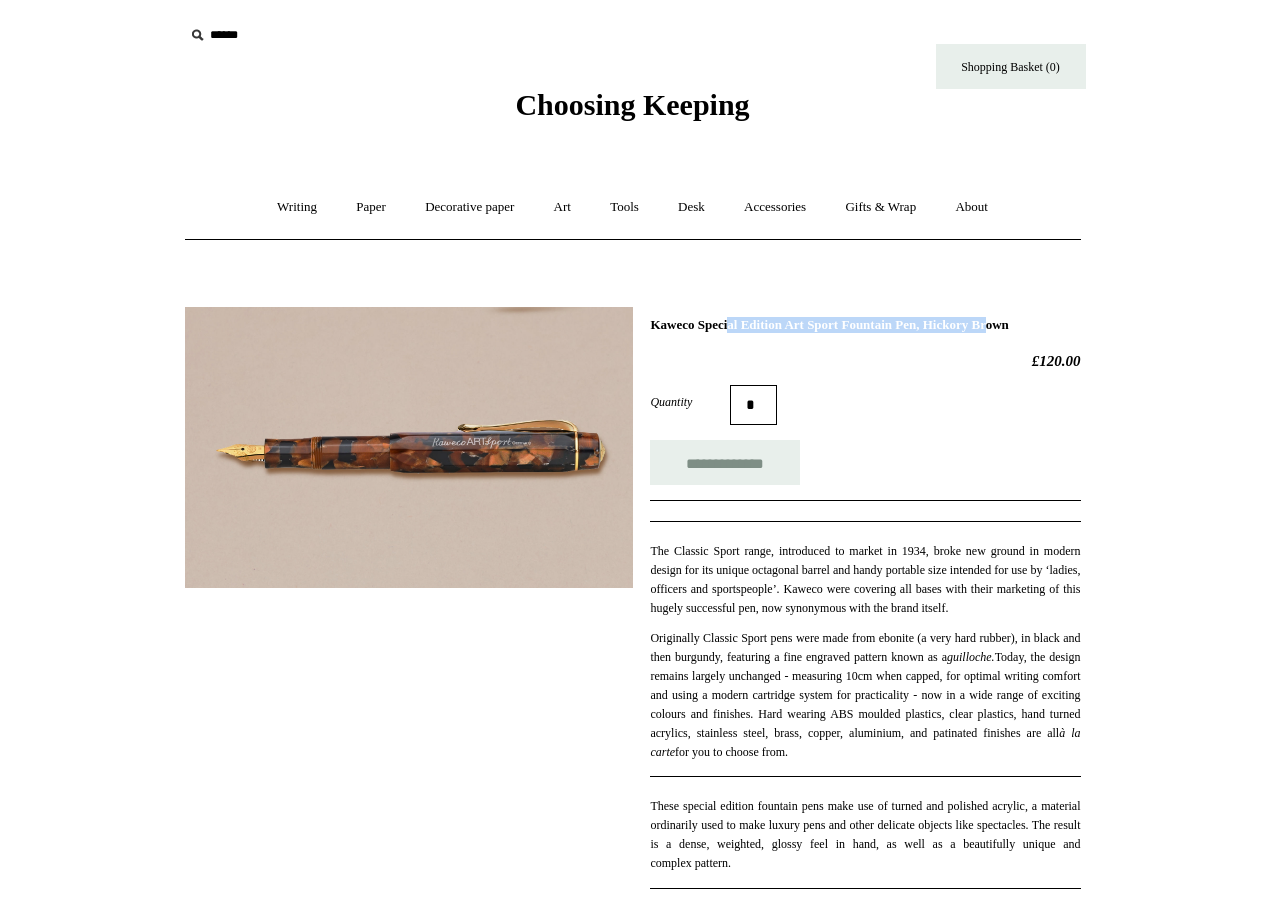 drag, startPoint x: 965, startPoint y: 322, endPoint x: 652, endPoint y: 326, distance: 313.02554 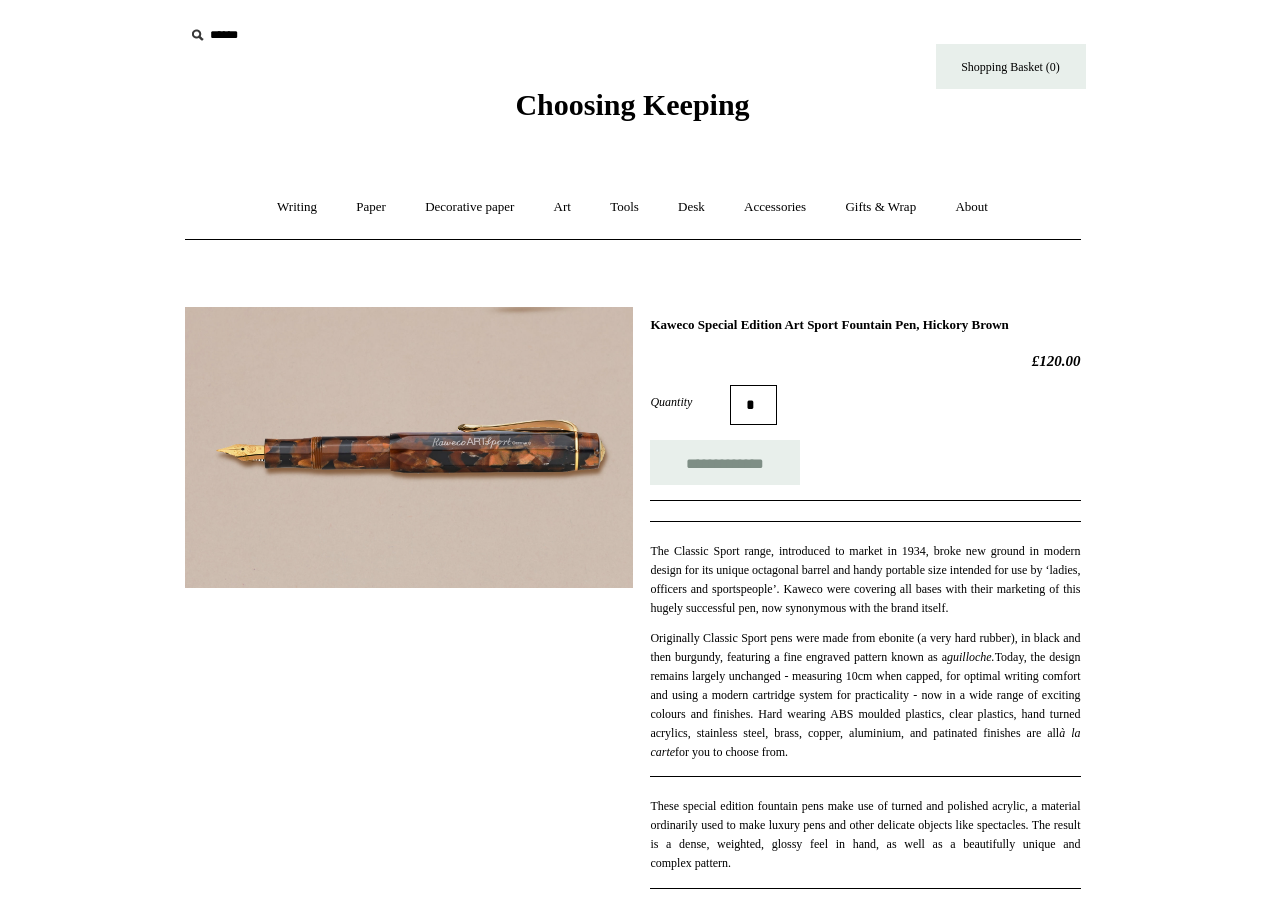 drag, startPoint x: 1082, startPoint y: 356, endPoint x: 1010, endPoint y: 359, distance: 72.06247 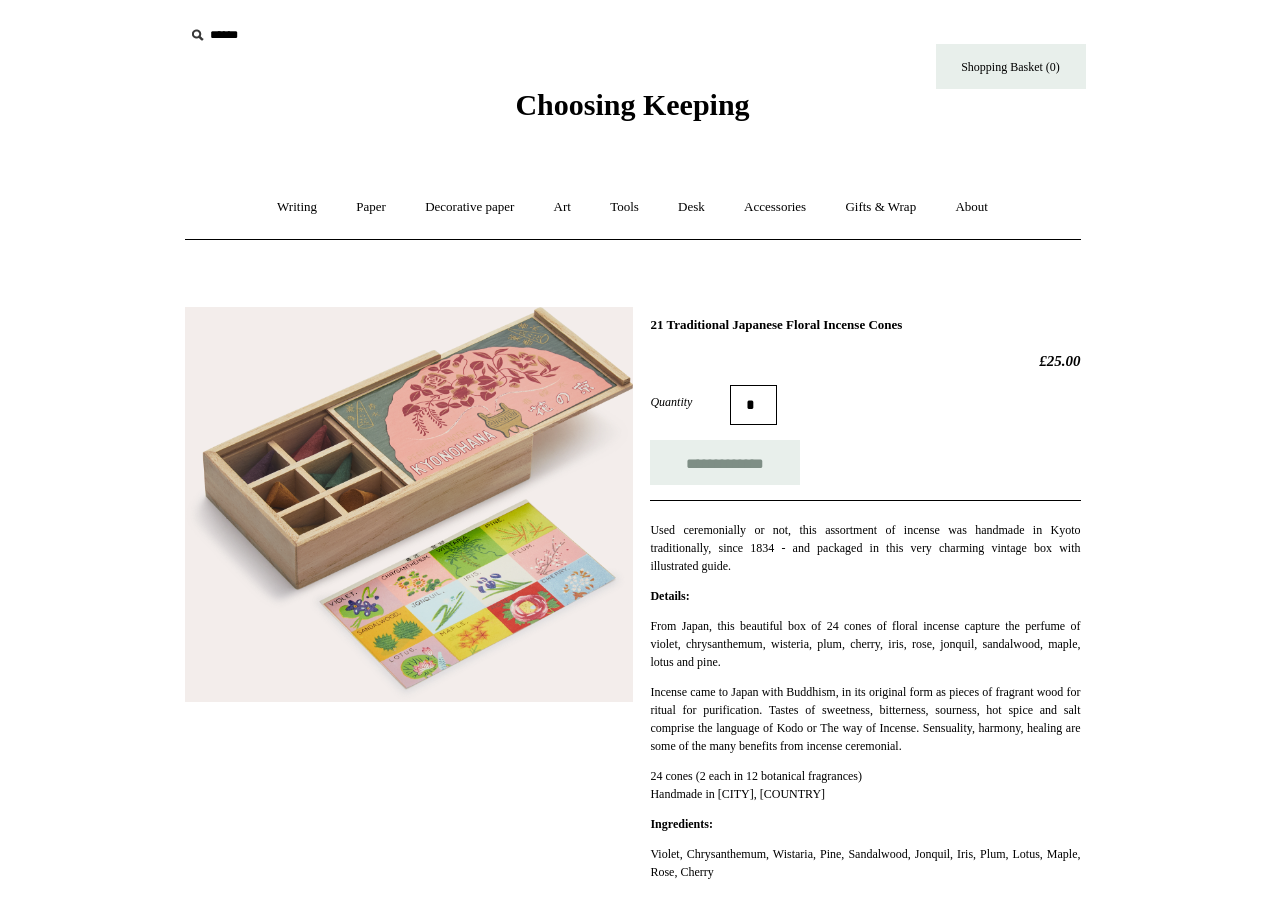 scroll, scrollTop: 0, scrollLeft: 0, axis: both 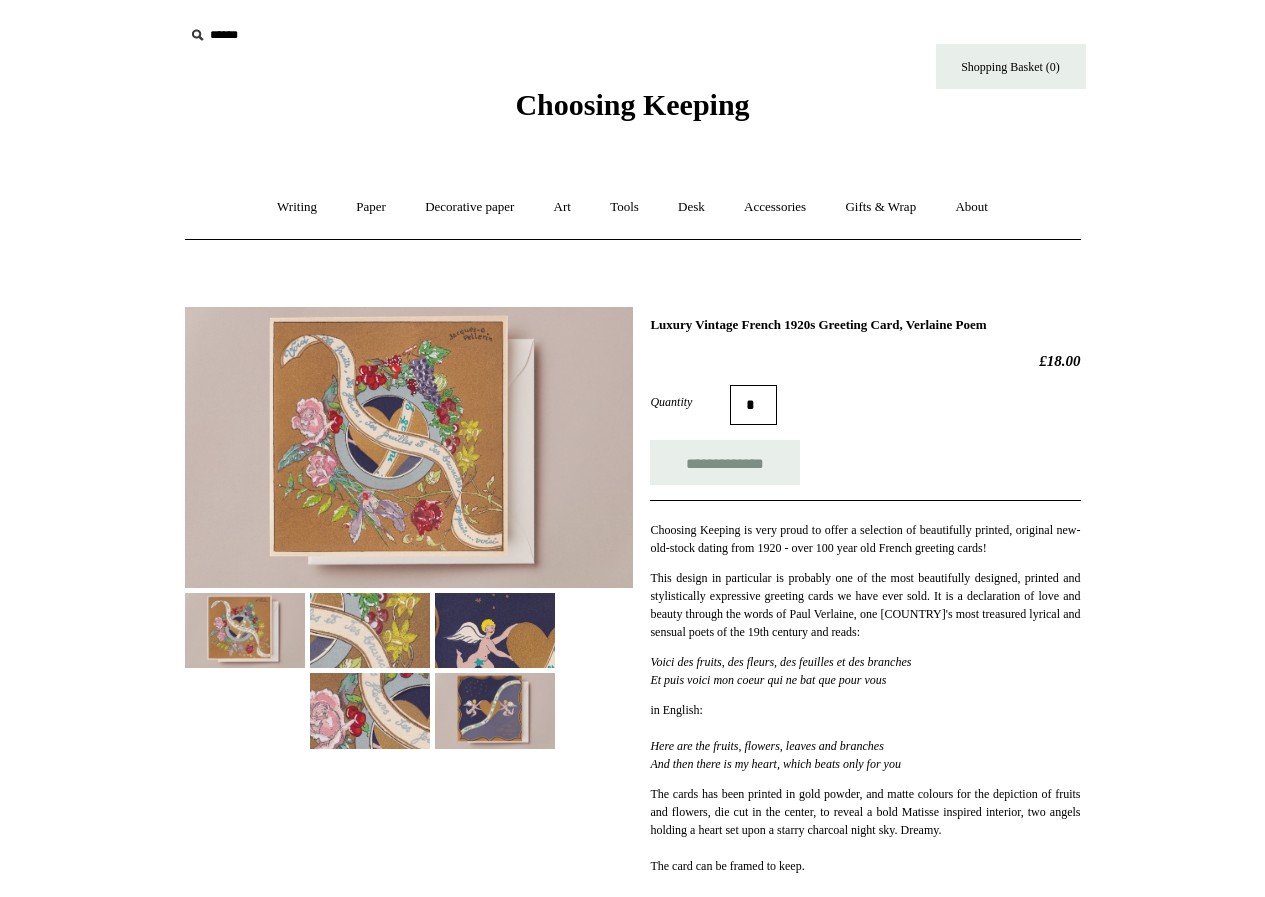 drag, startPoint x: 1027, startPoint y: 359, endPoint x: 1085, endPoint y: 364, distance: 58.21512 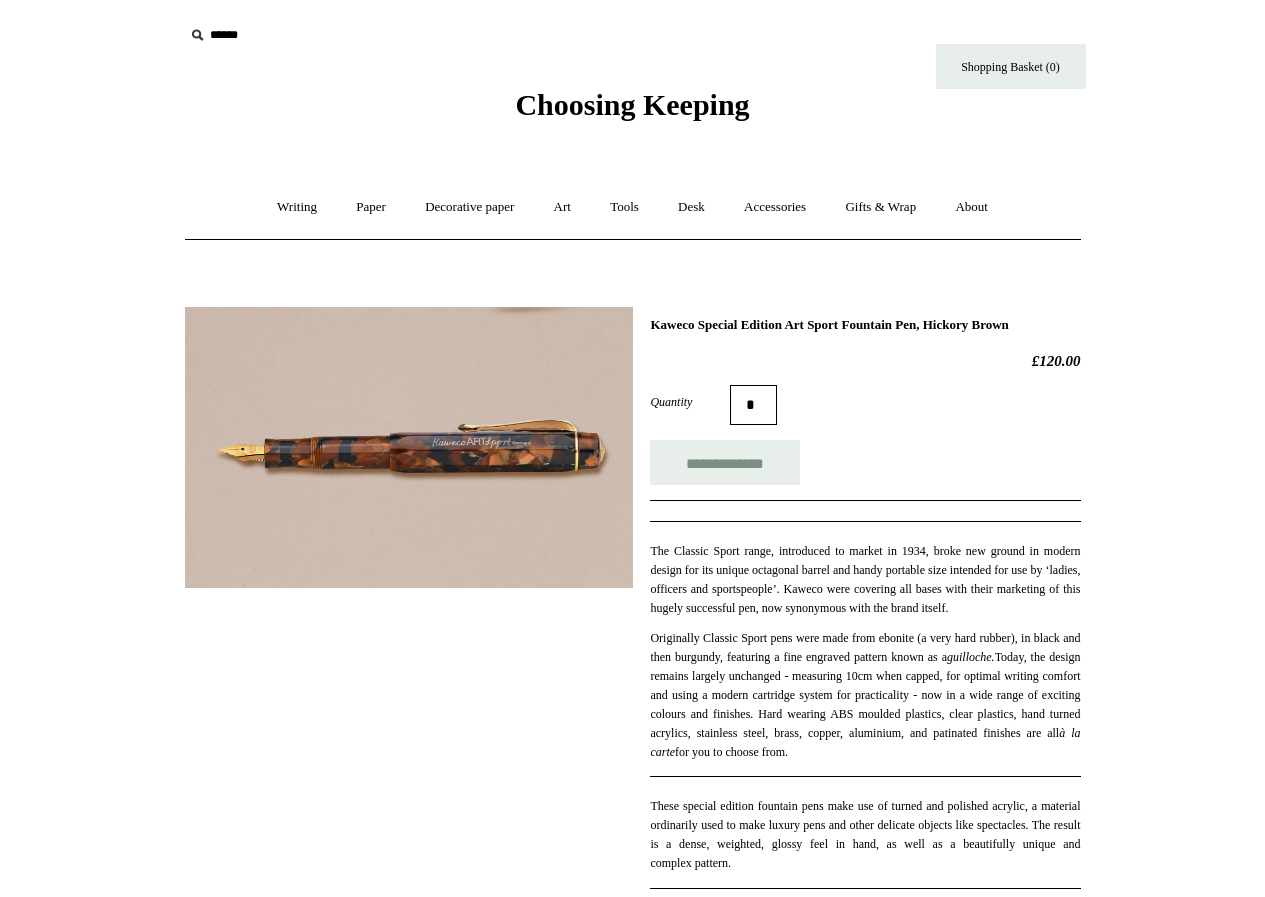 scroll, scrollTop: 0, scrollLeft: 0, axis: both 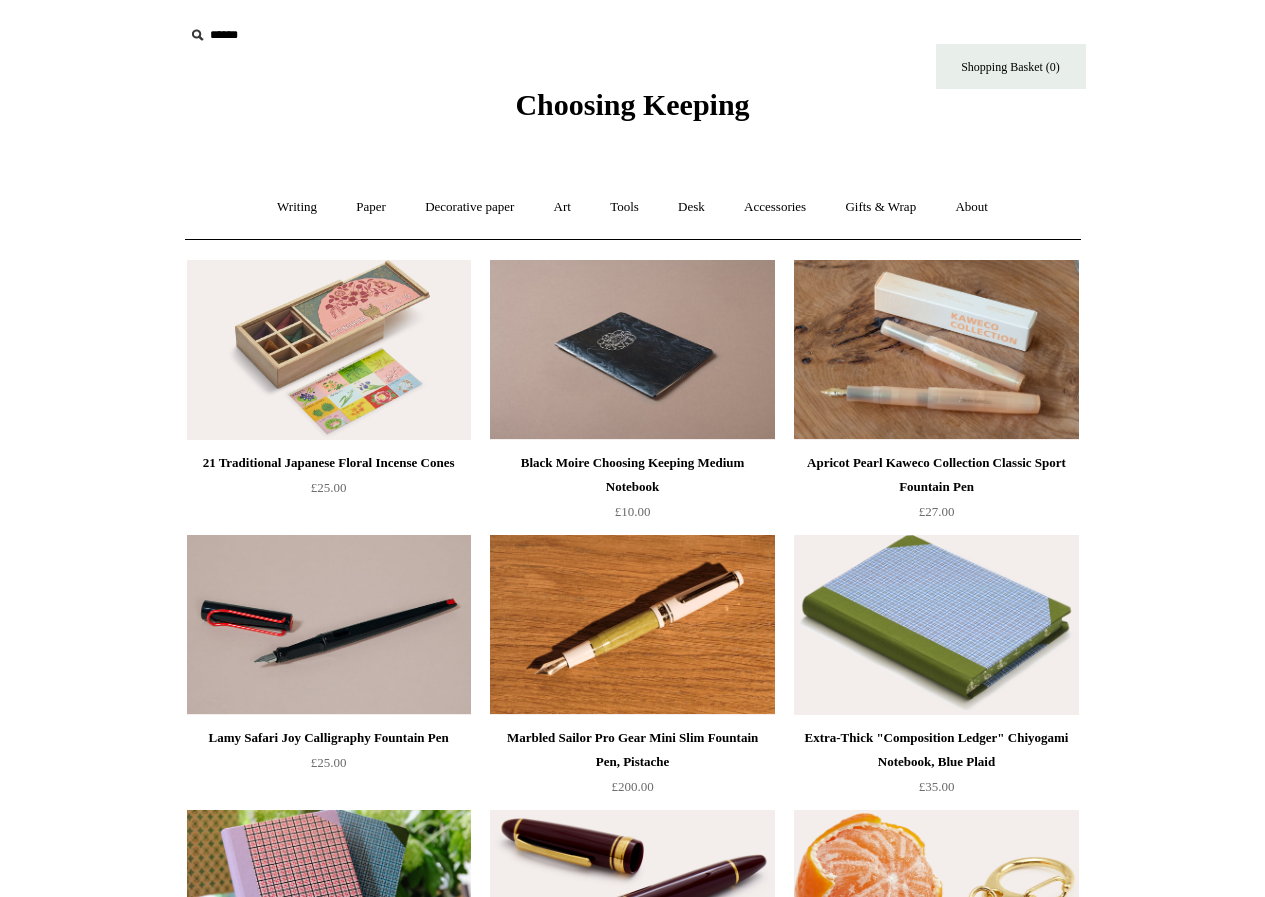 click on "Choosing Keeping" at bounding box center (632, 104) 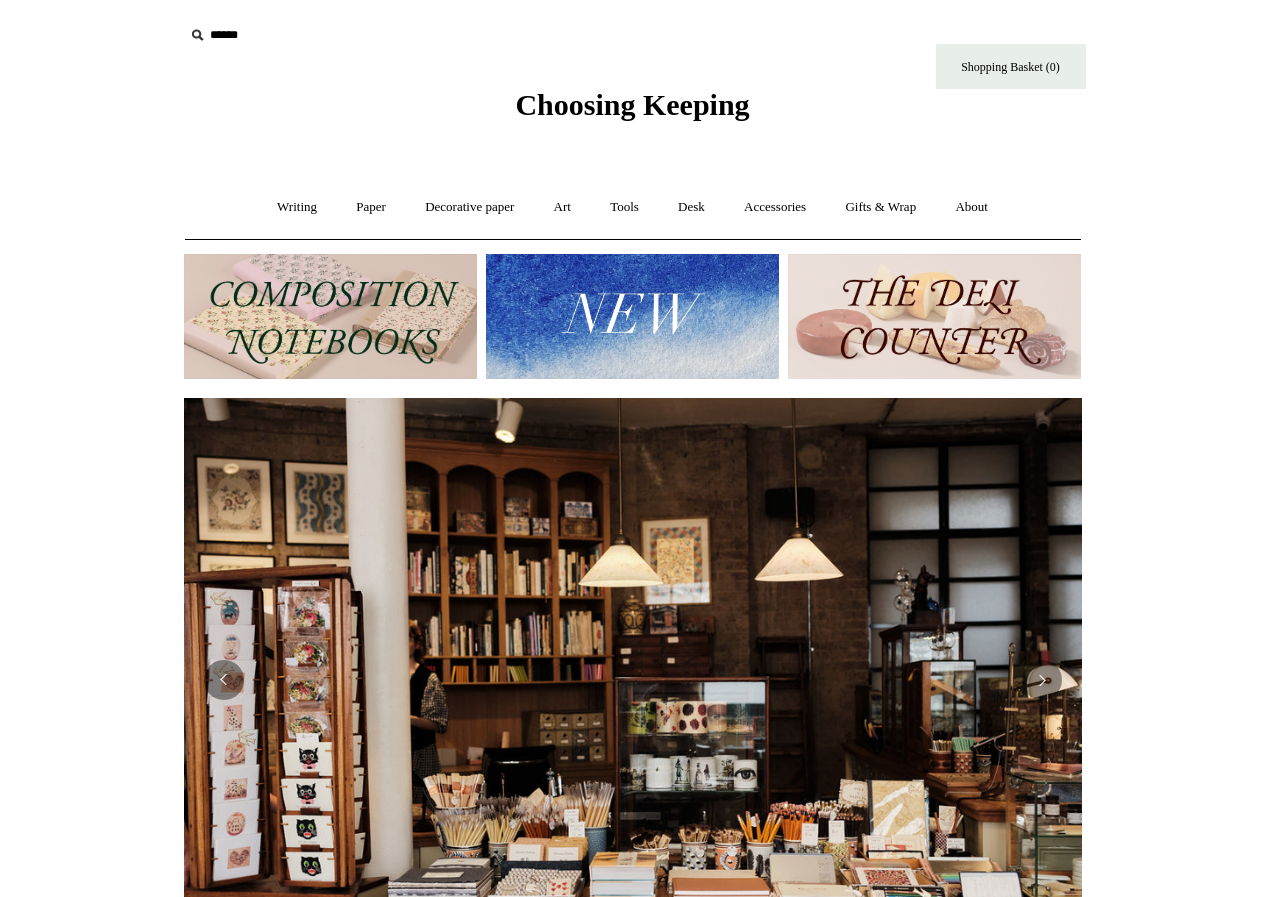 scroll, scrollTop: 0, scrollLeft: 0, axis: both 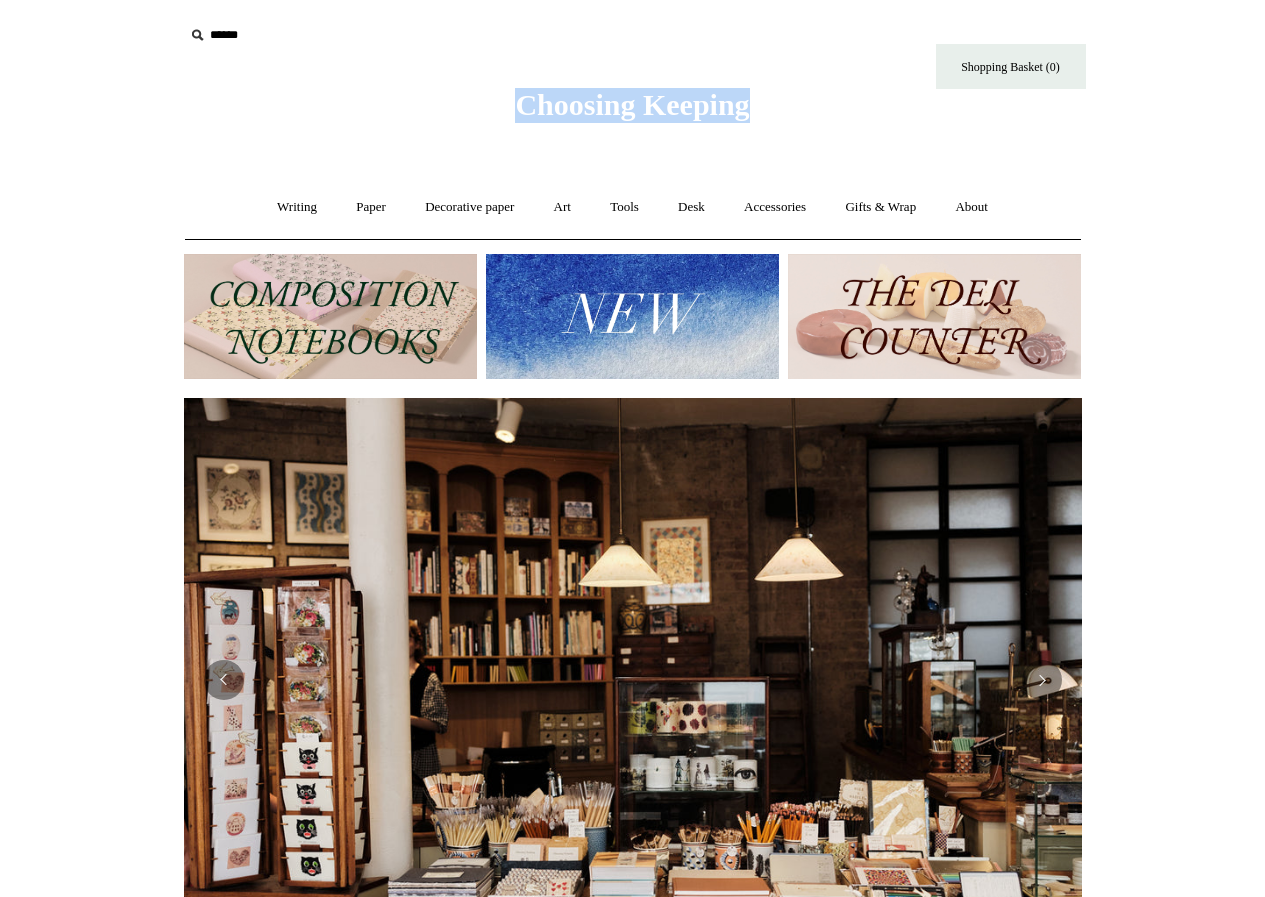 drag, startPoint x: 816, startPoint y: 110, endPoint x: 475, endPoint y: 102, distance: 341.09384 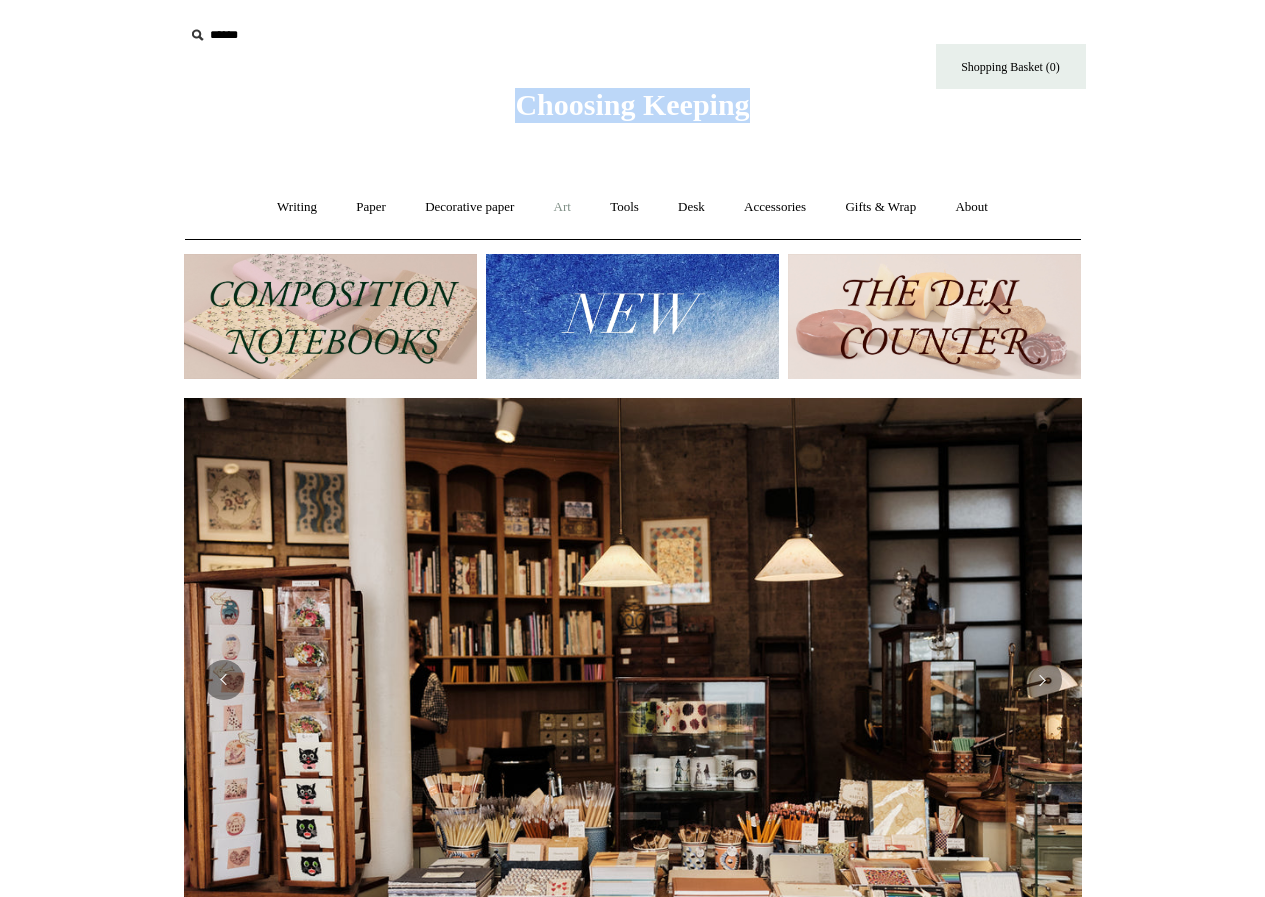 copy on "Choosing Keeping" 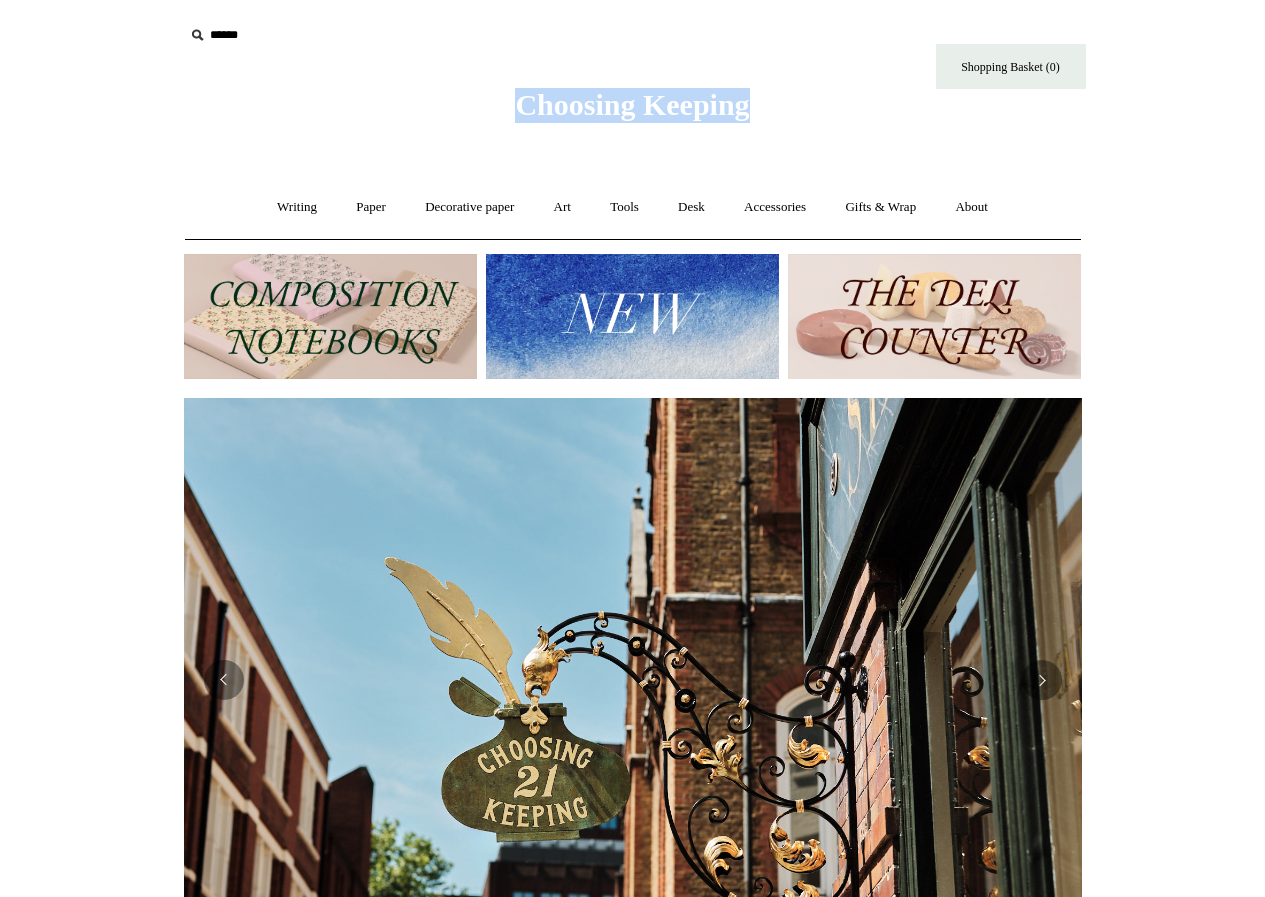 scroll, scrollTop: 0, scrollLeft: 1811, axis: horizontal 